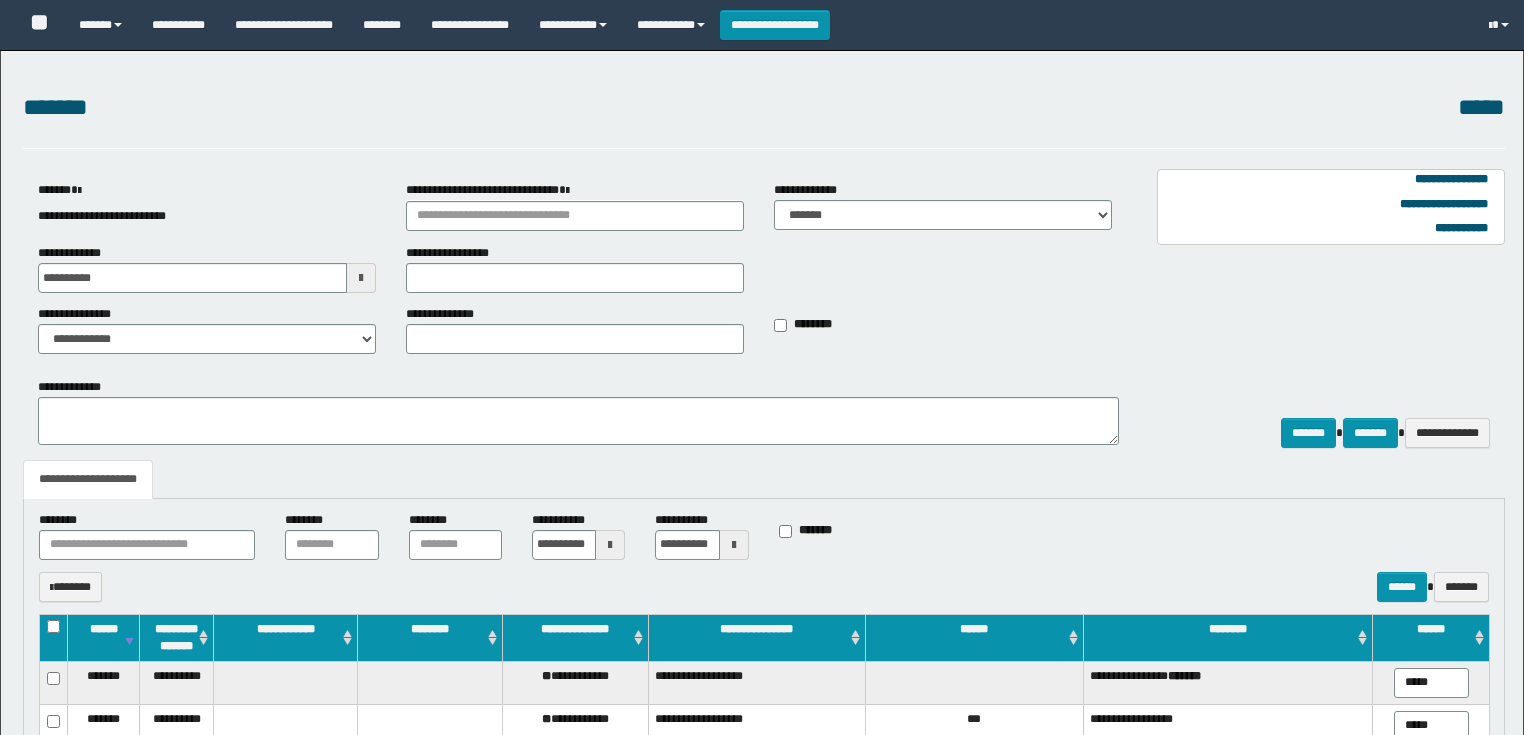 select on "*" 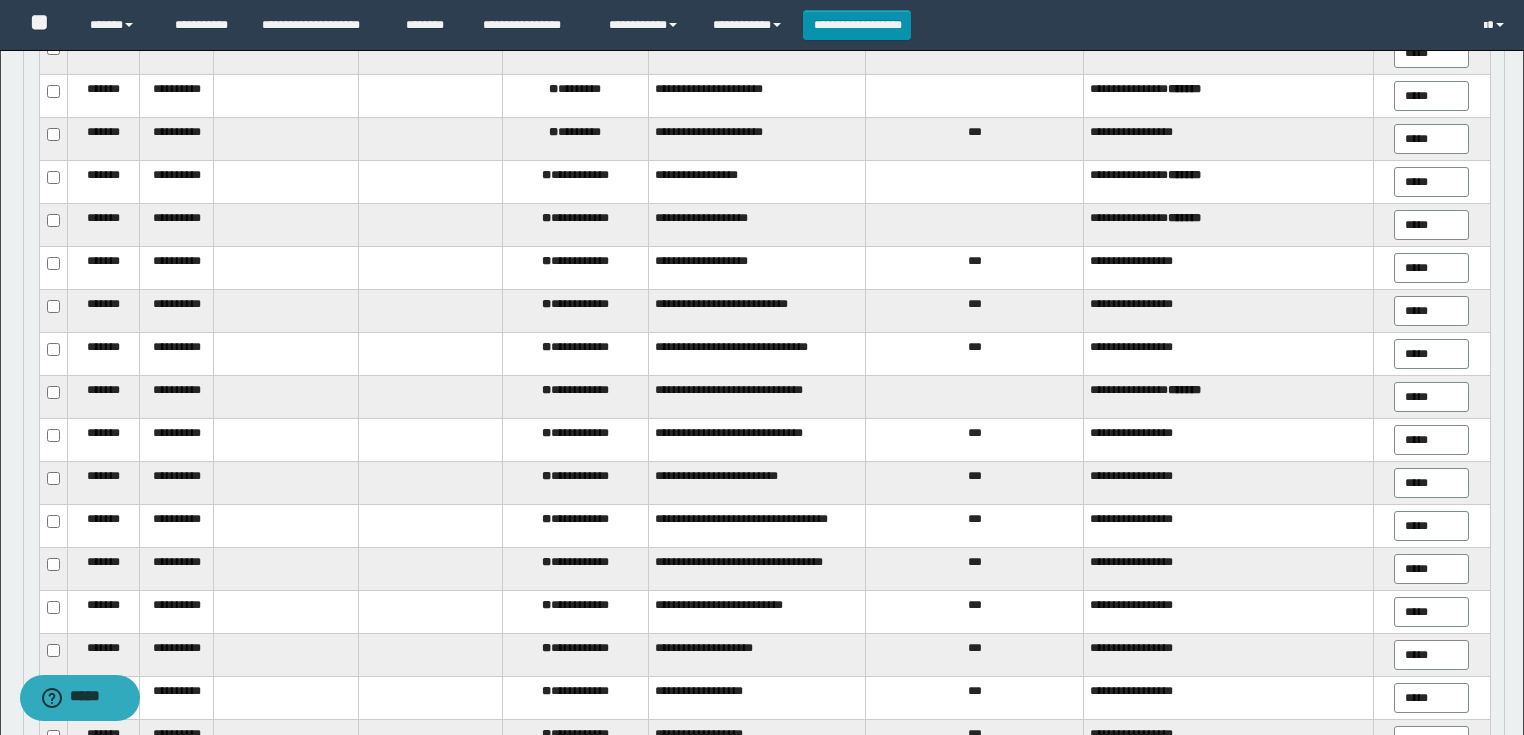 scroll, scrollTop: 0, scrollLeft: 0, axis: both 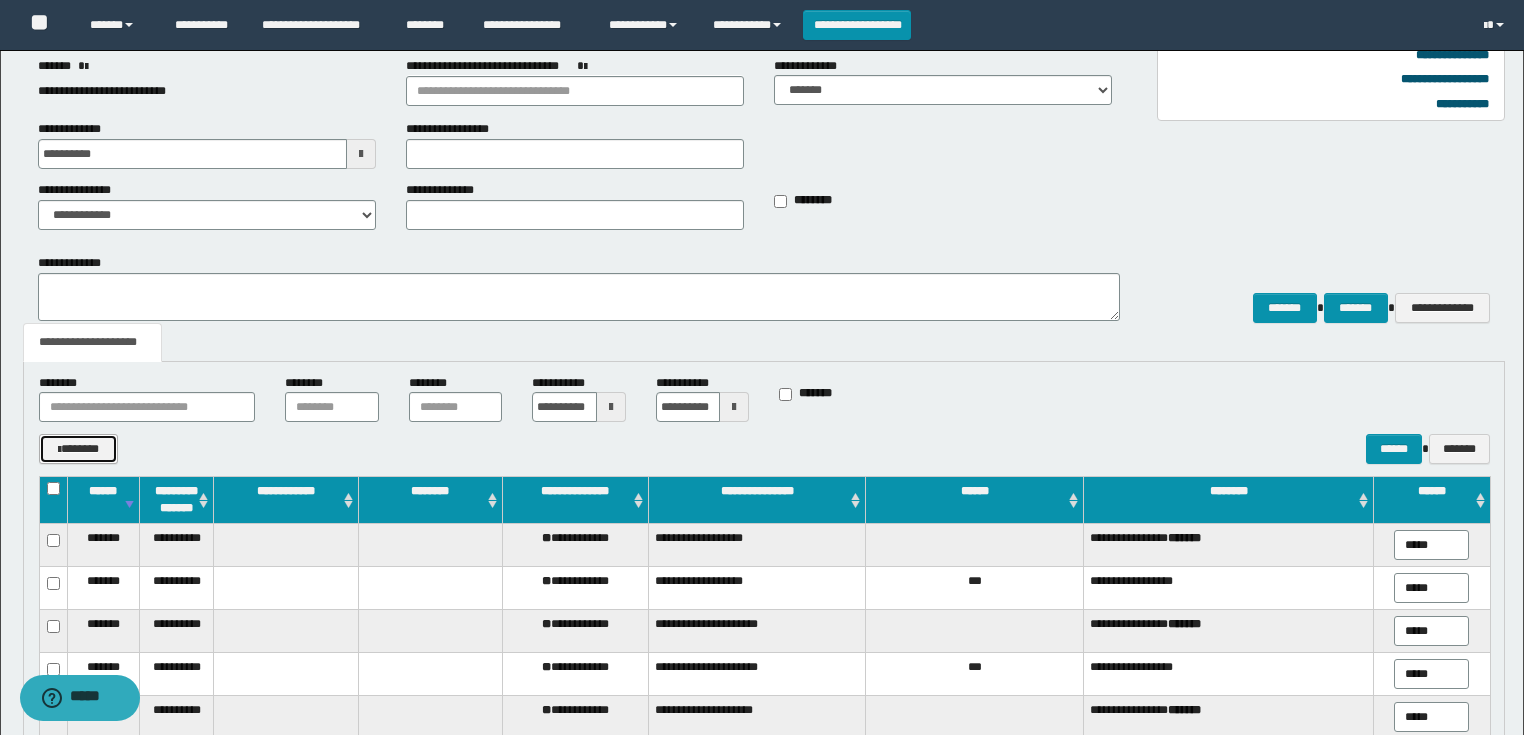 click on "*******" at bounding box center [78, 449] 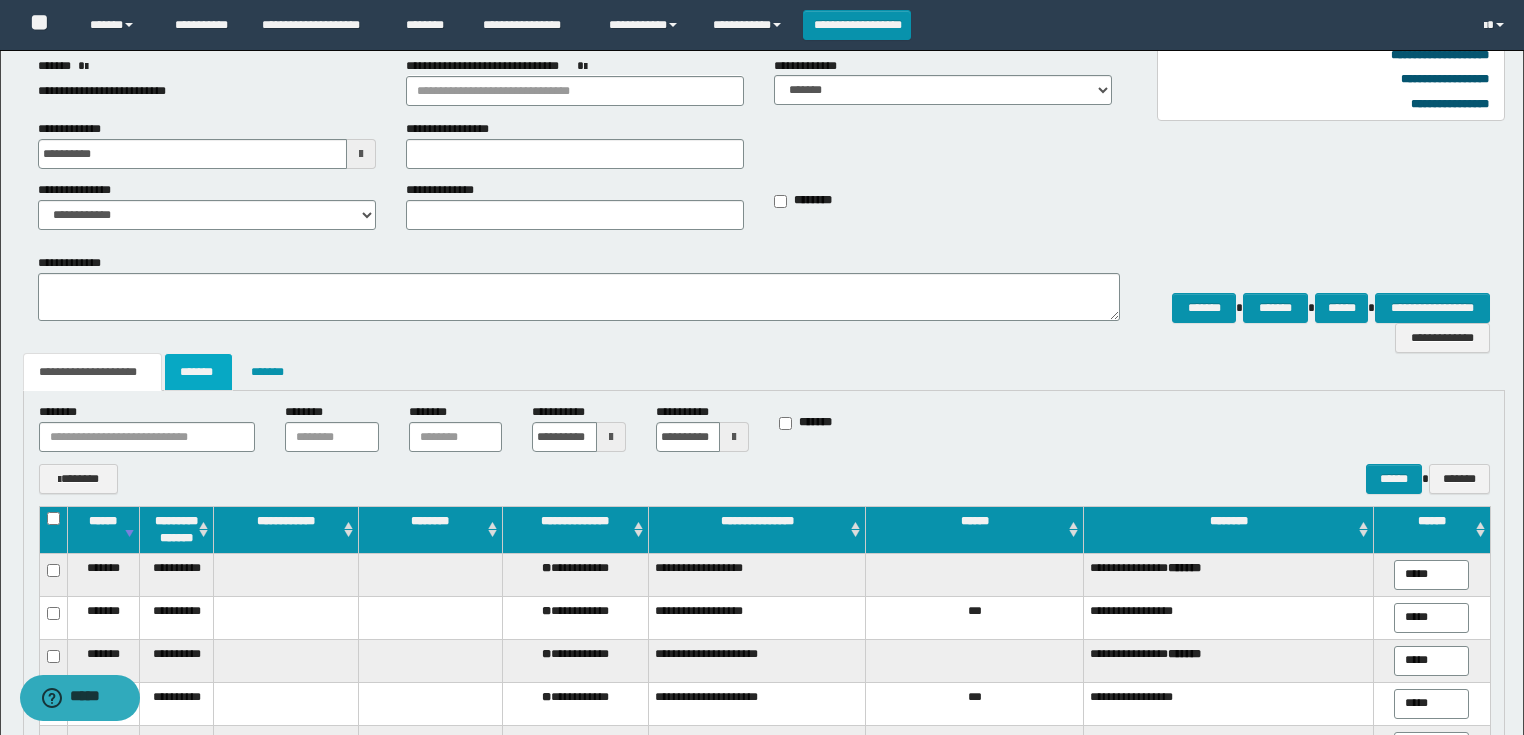 scroll, scrollTop: 0, scrollLeft: 0, axis: both 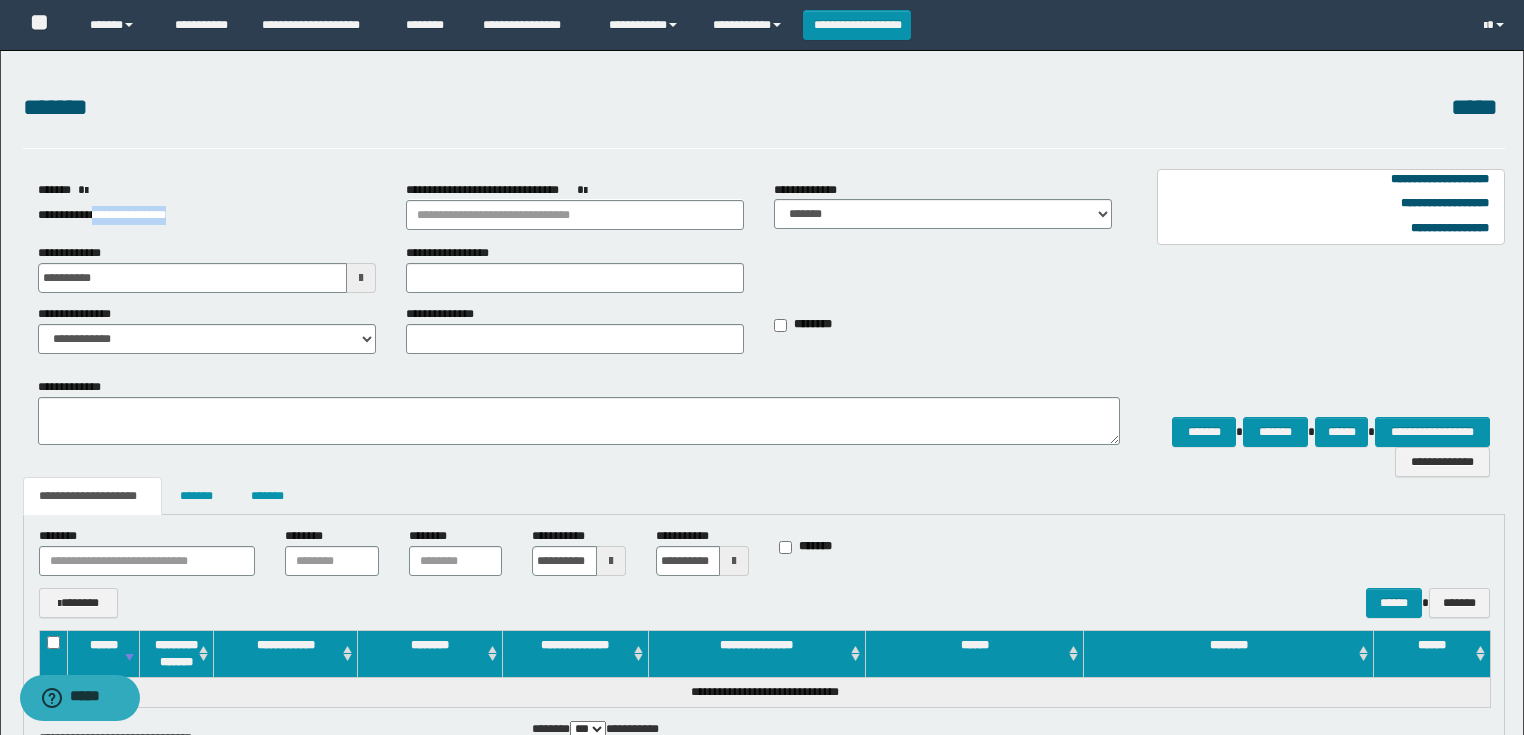 drag, startPoint x: 100, startPoint y: 212, endPoint x: 231, endPoint y: 228, distance: 131.97348 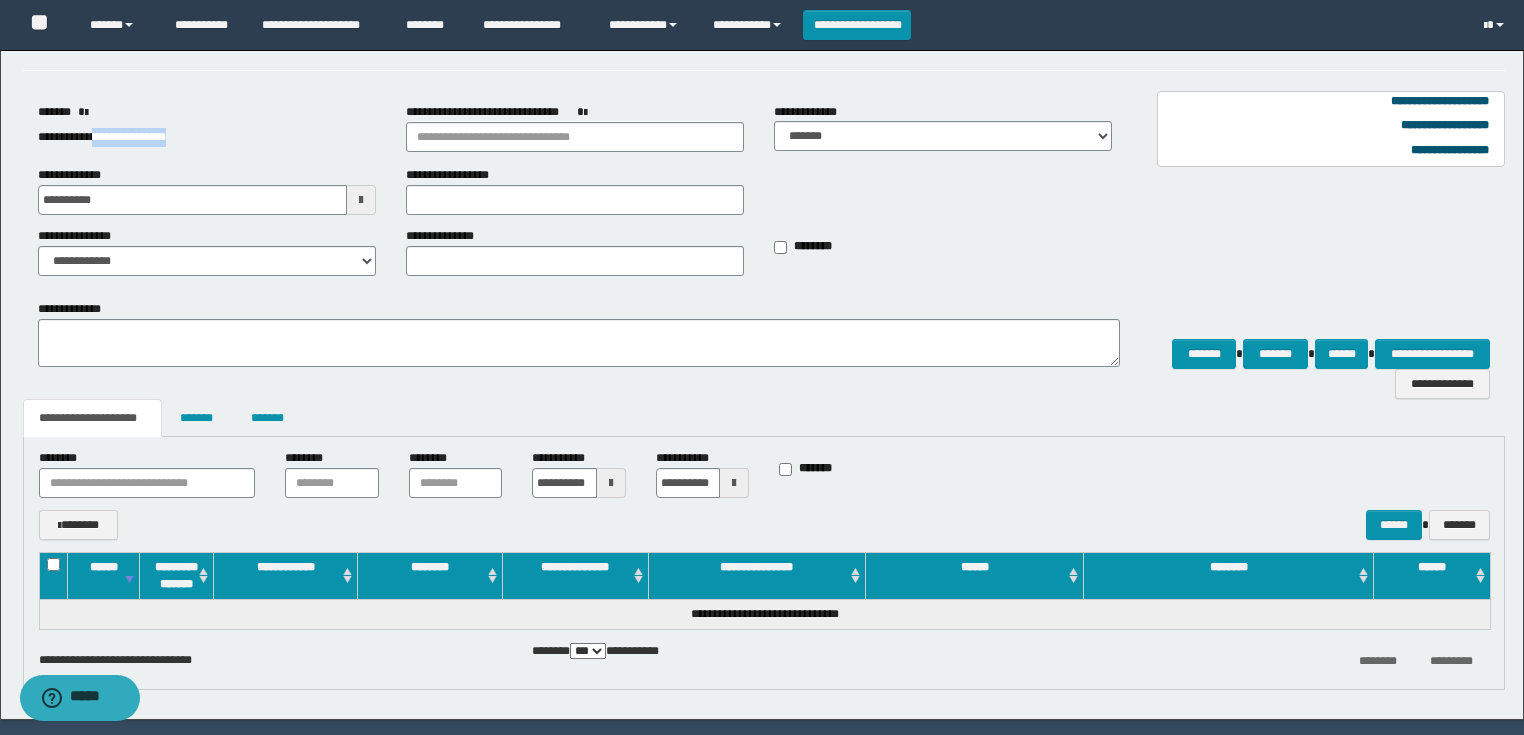 scroll, scrollTop: 140, scrollLeft: 0, axis: vertical 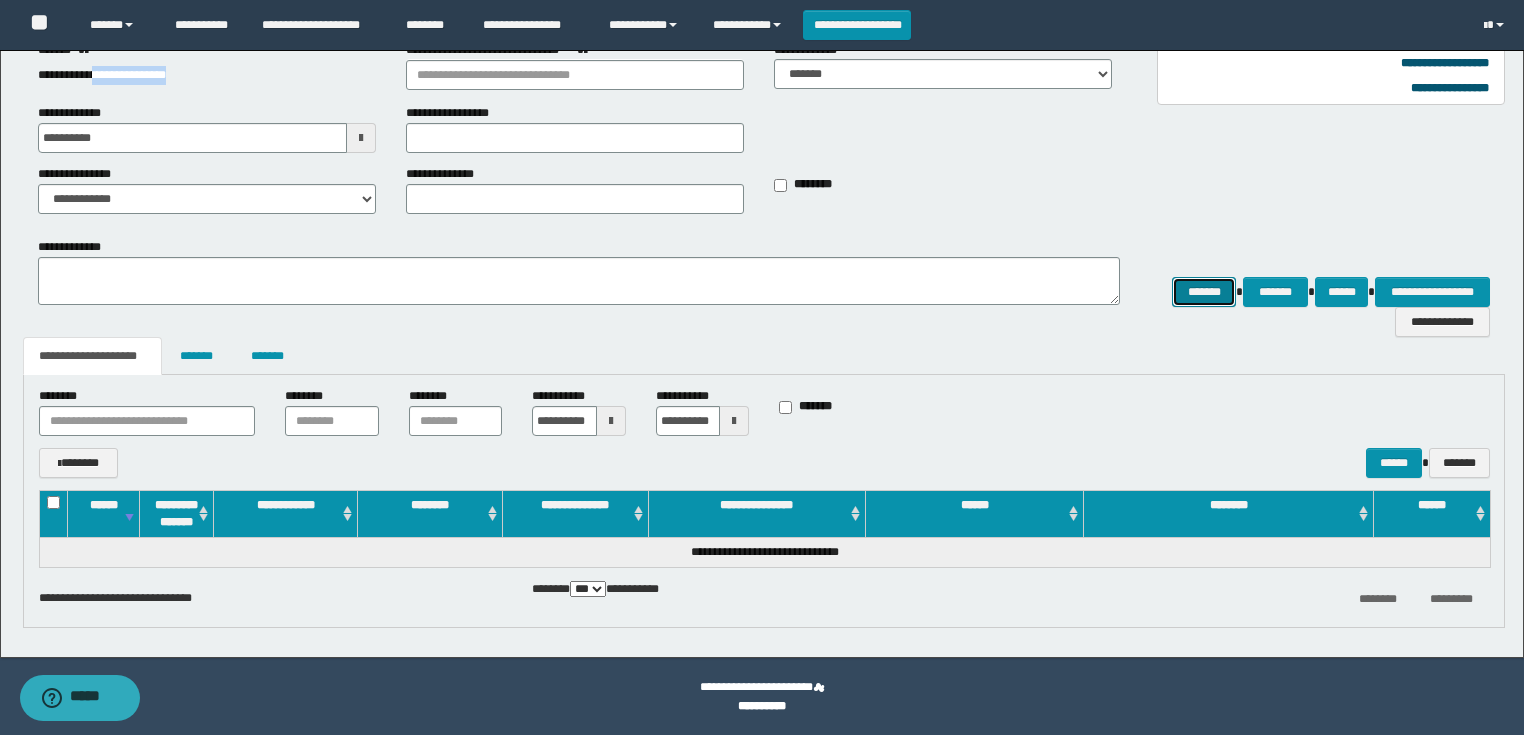 click on "*******" at bounding box center [1204, 292] 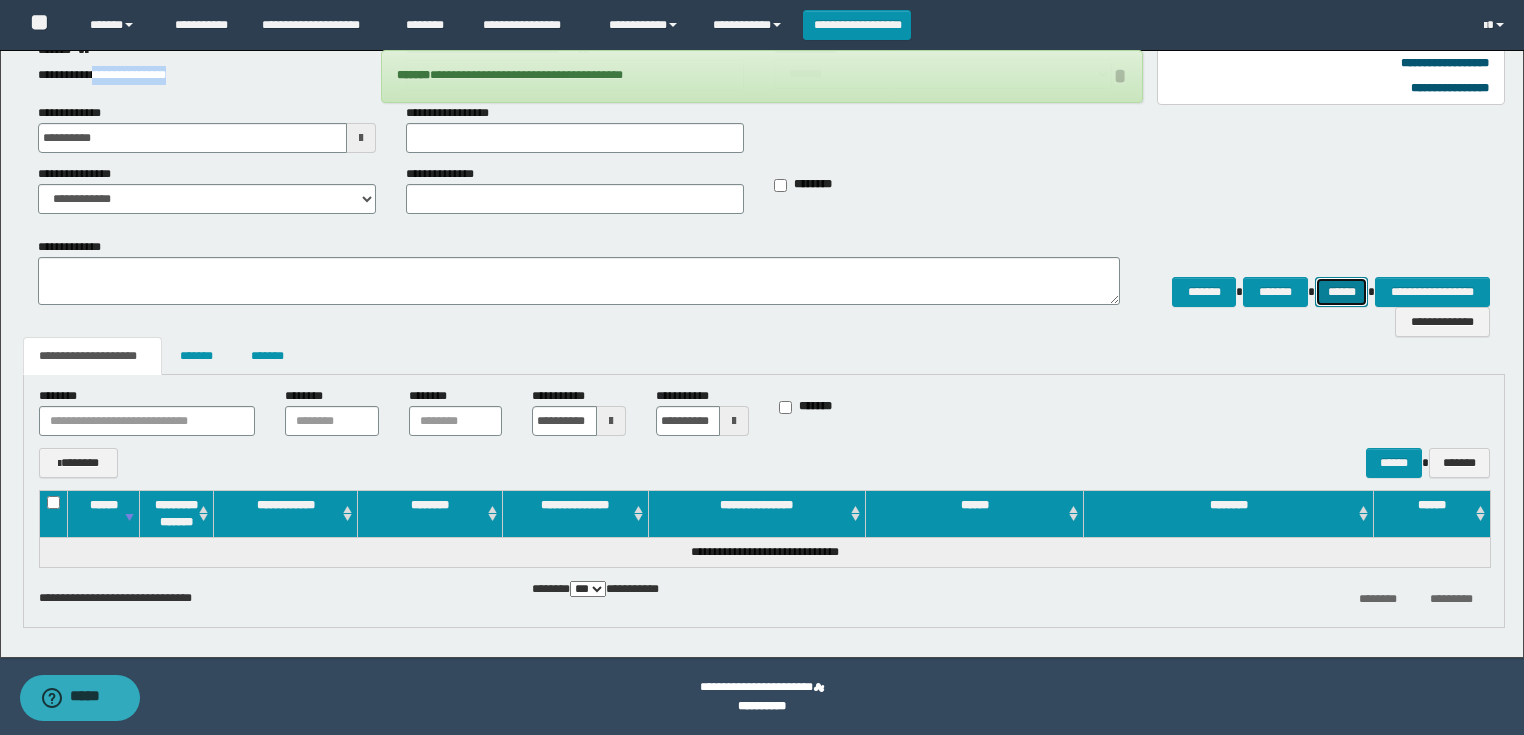 click on "******" at bounding box center [1342, 292] 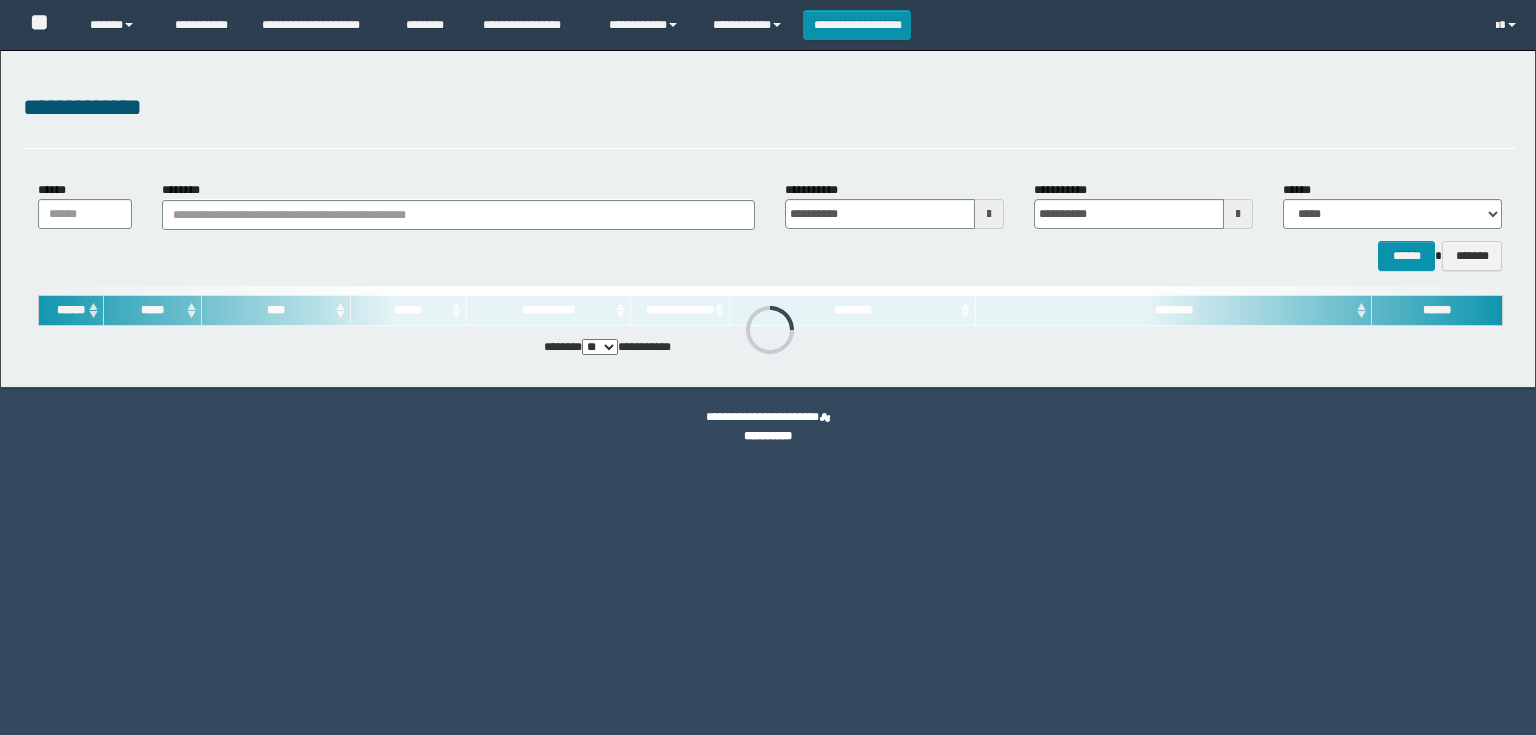 scroll, scrollTop: 0, scrollLeft: 0, axis: both 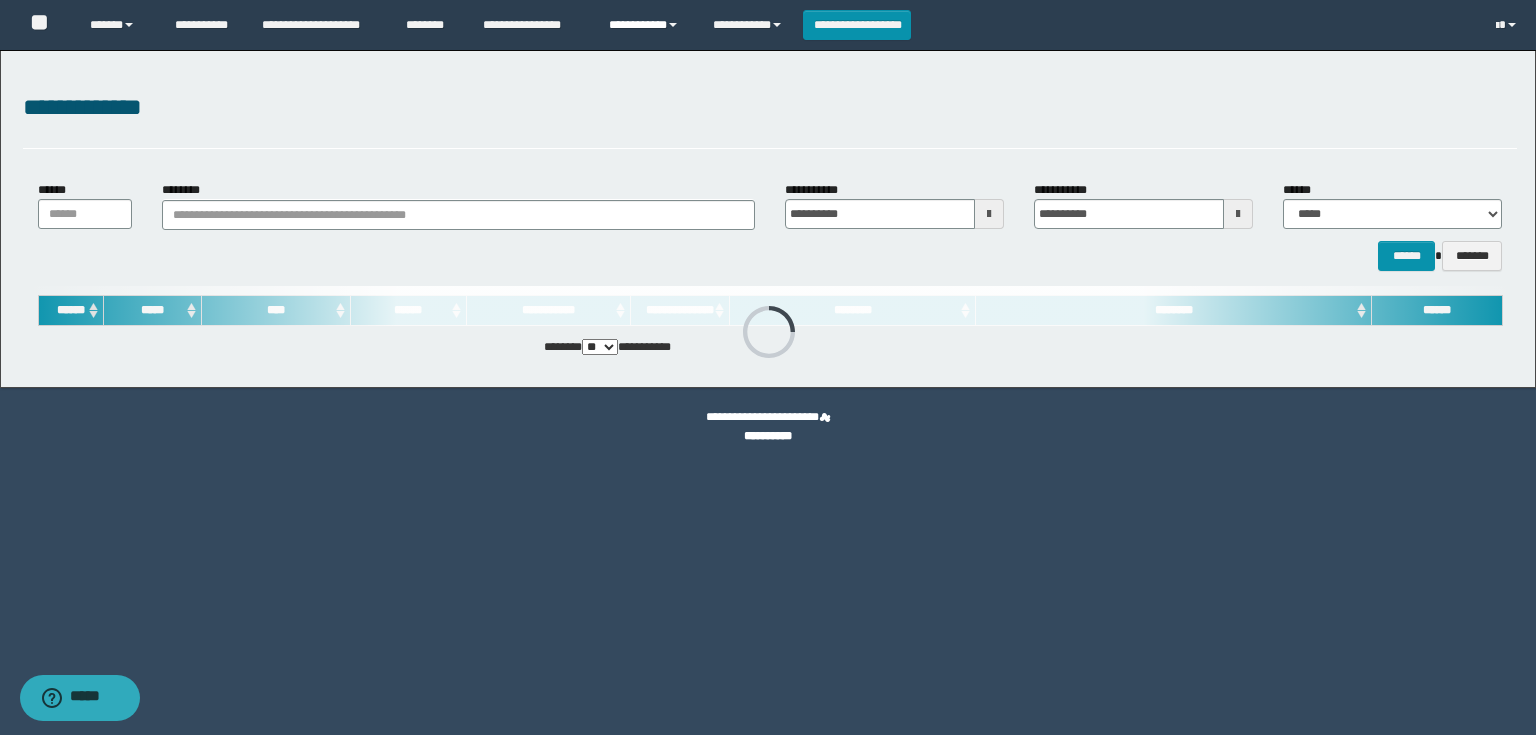 click on "**********" at bounding box center (646, 25) 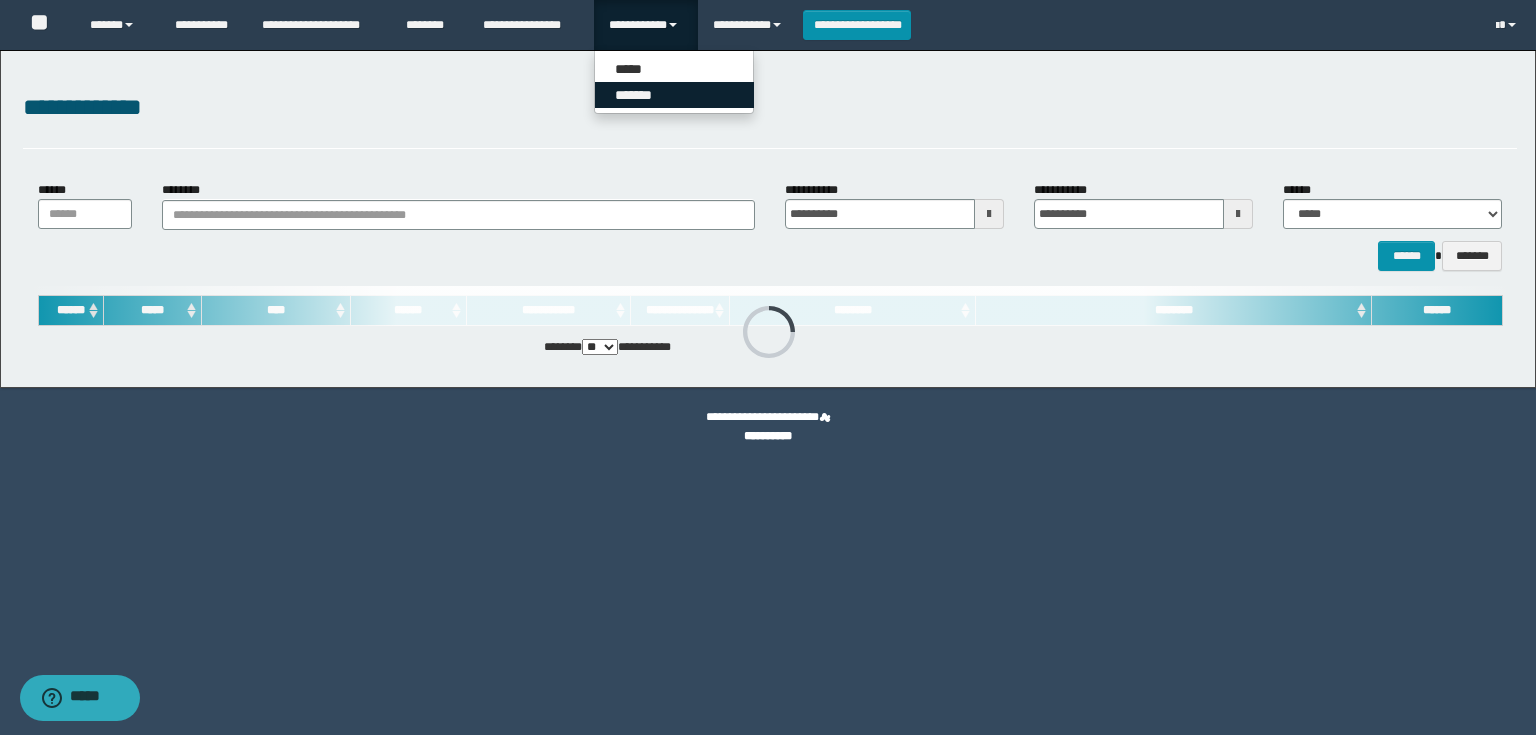 click on "*******" at bounding box center [674, 95] 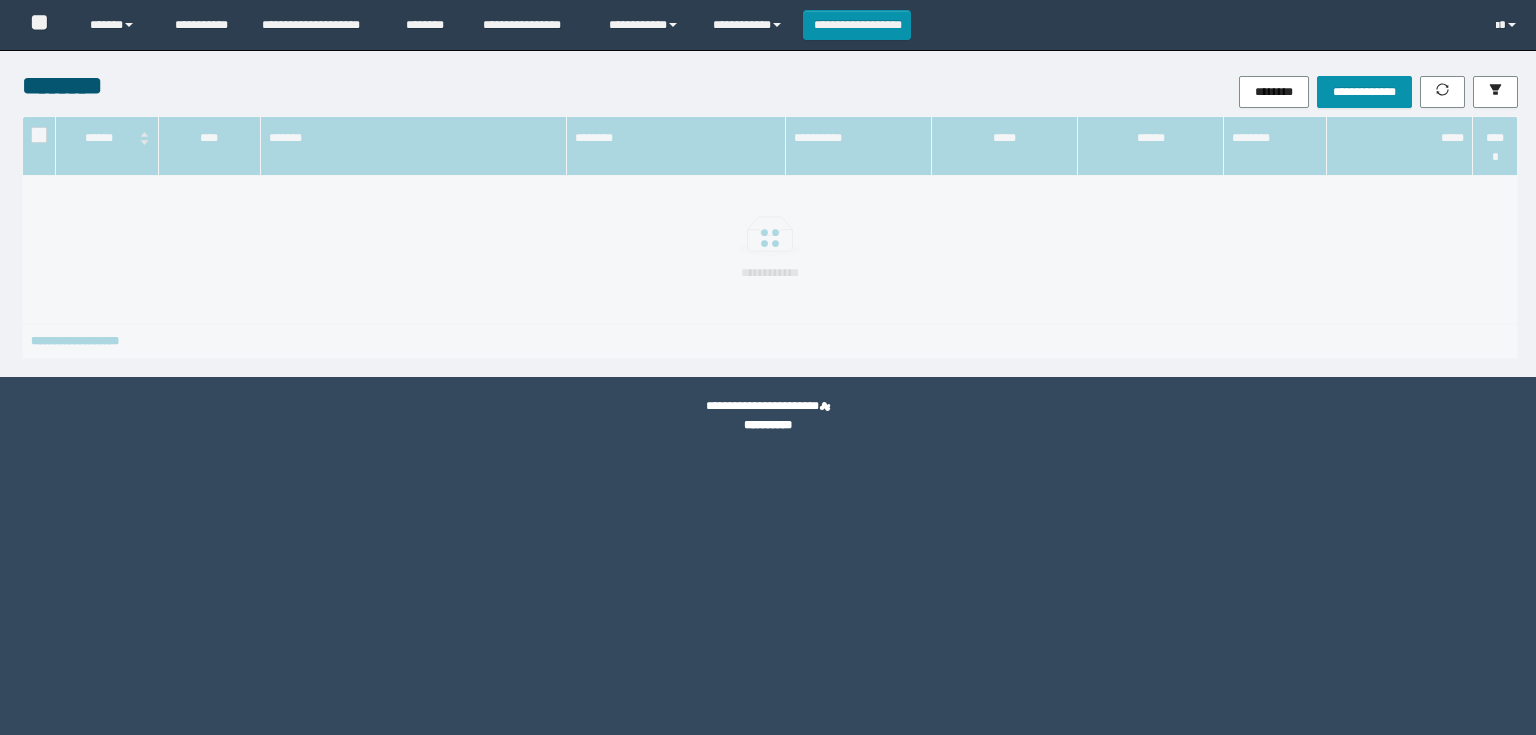 scroll, scrollTop: 0, scrollLeft: 0, axis: both 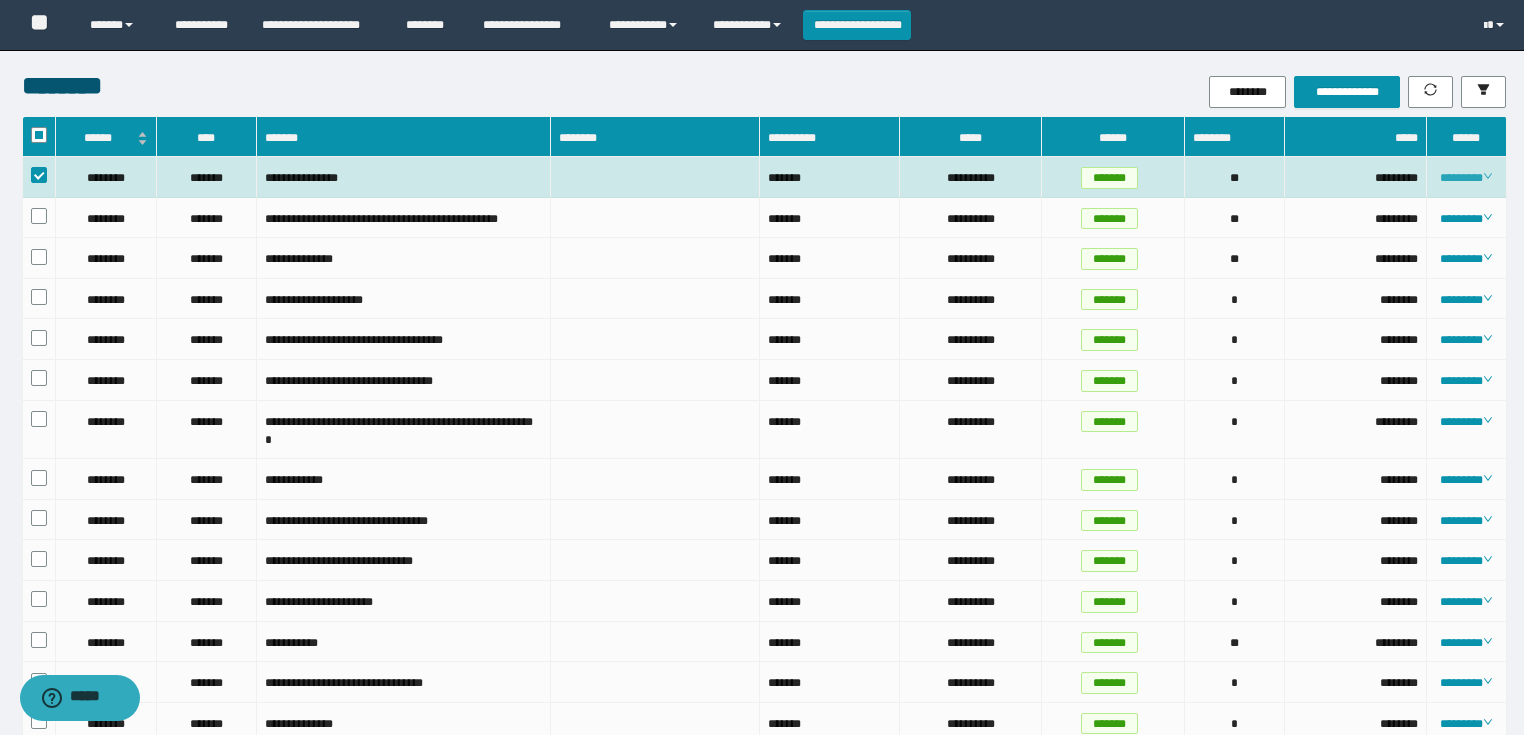 click on "********" at bounding box center (1466, 178) 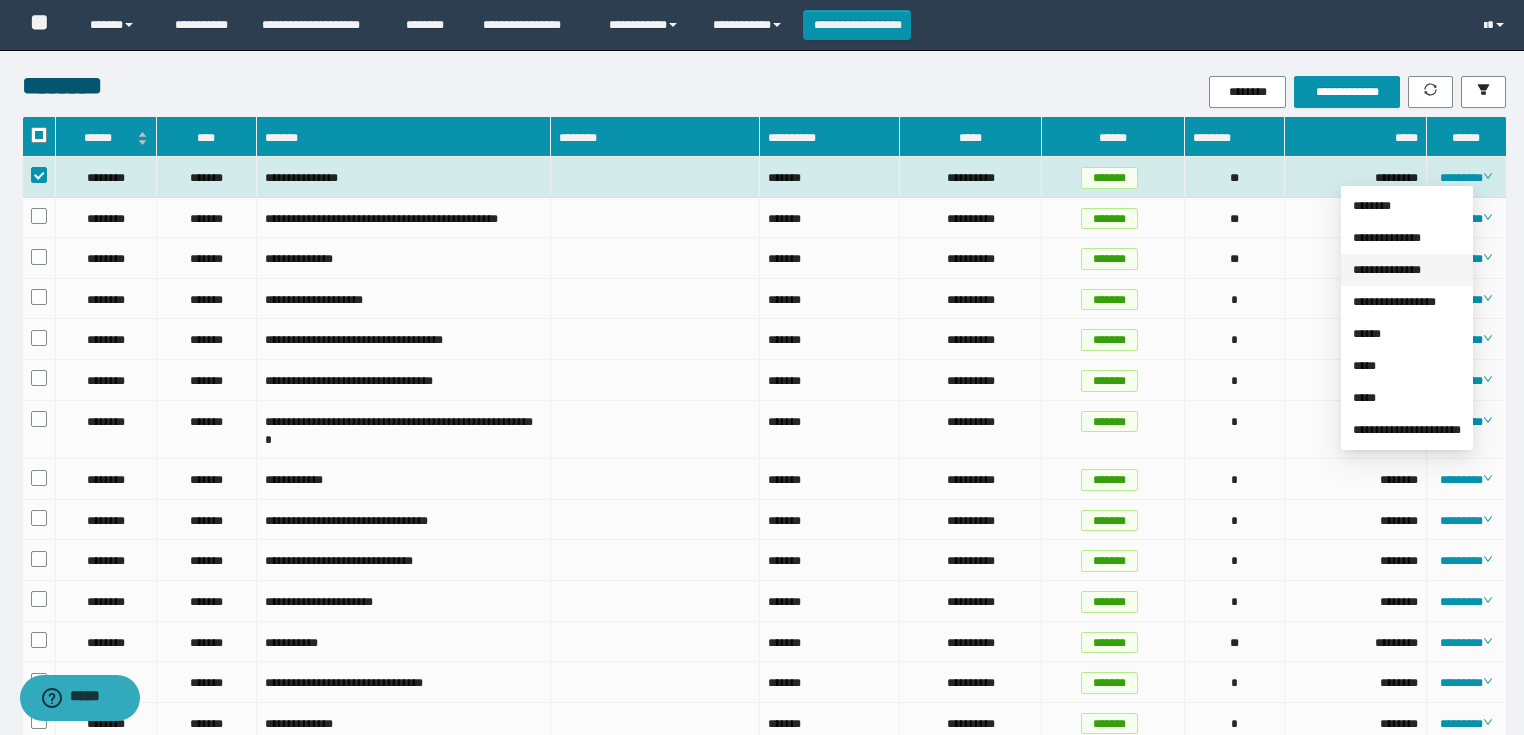 click on "**********" at bounding box center (1387, 270) 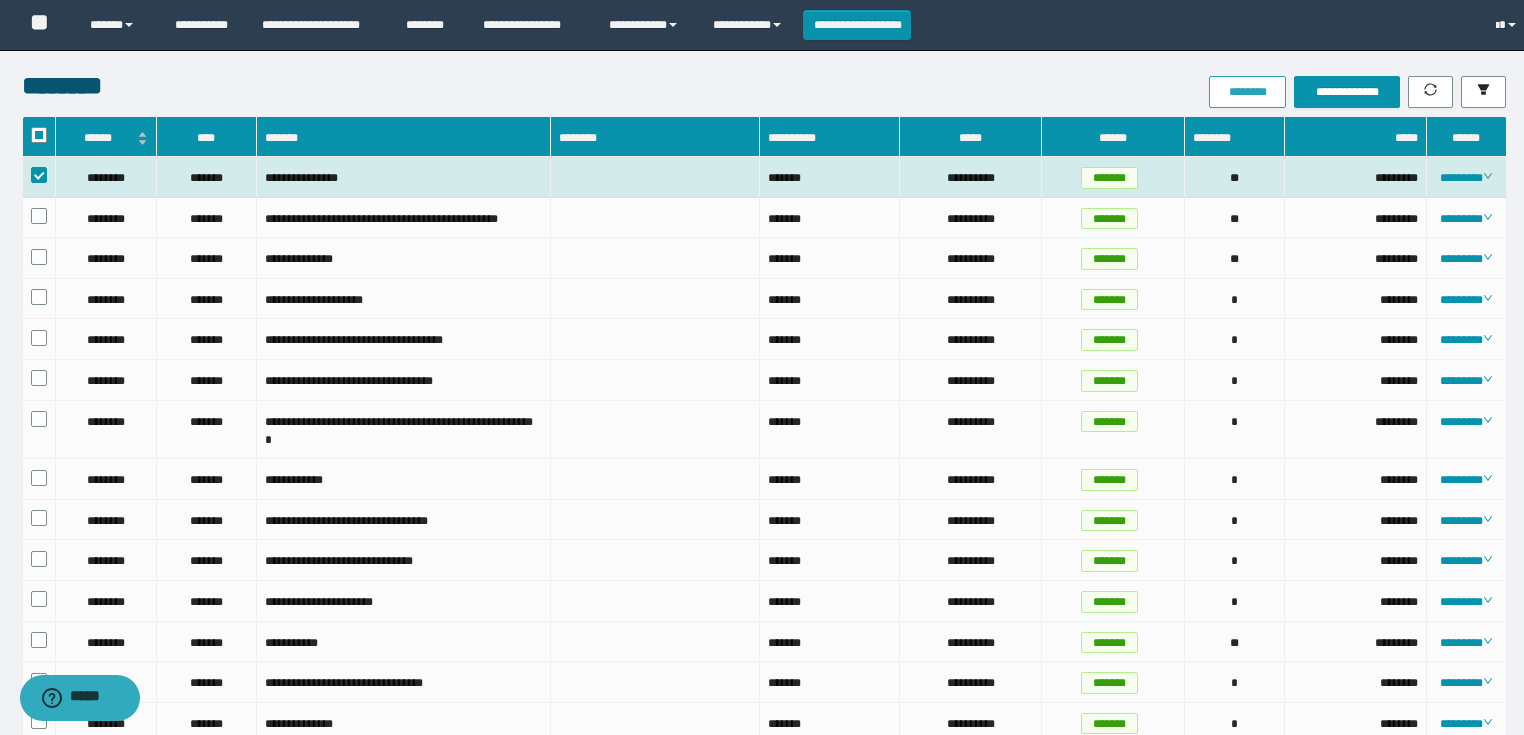 click on "********" at bounding box center (1247, 92) 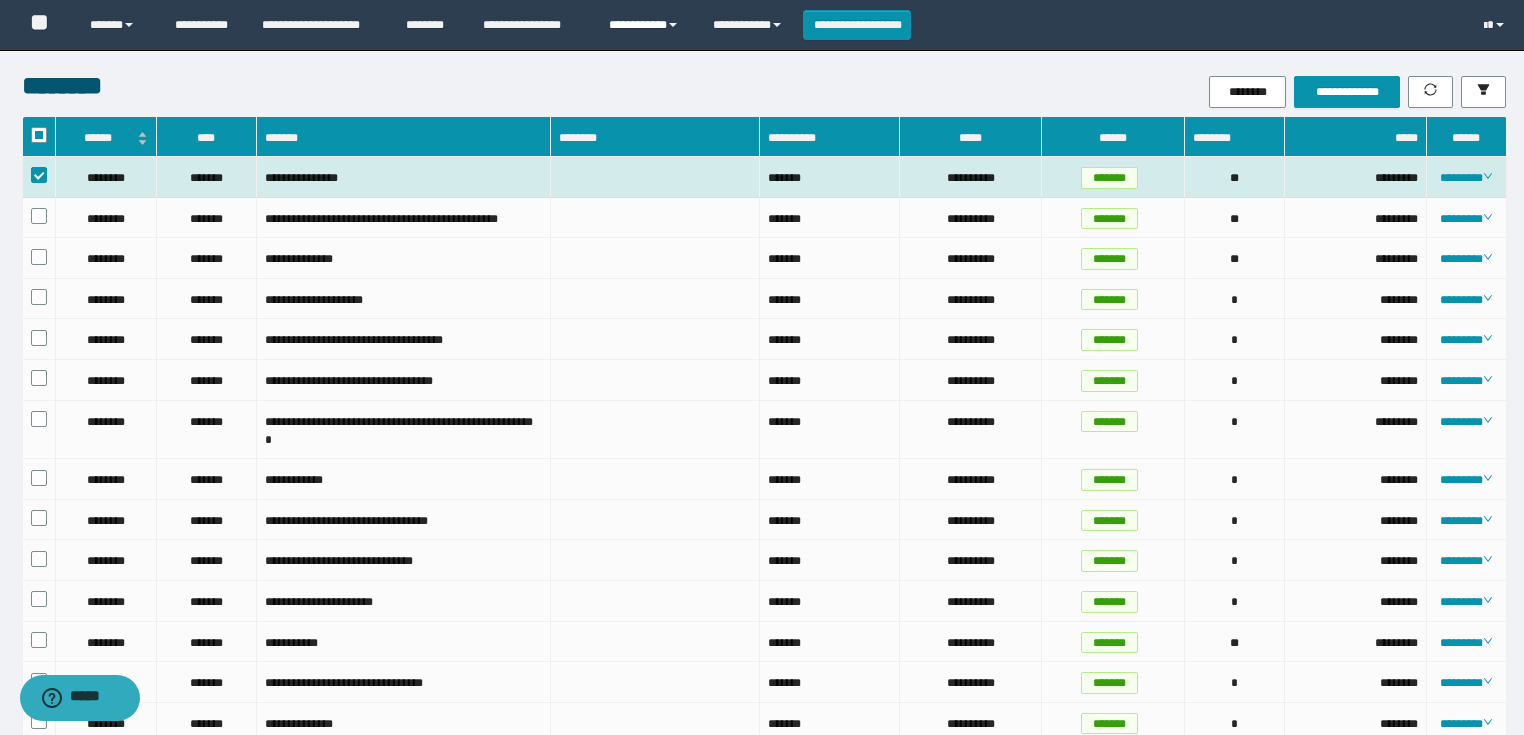 click on "**********" at bounding box center [646, 25] 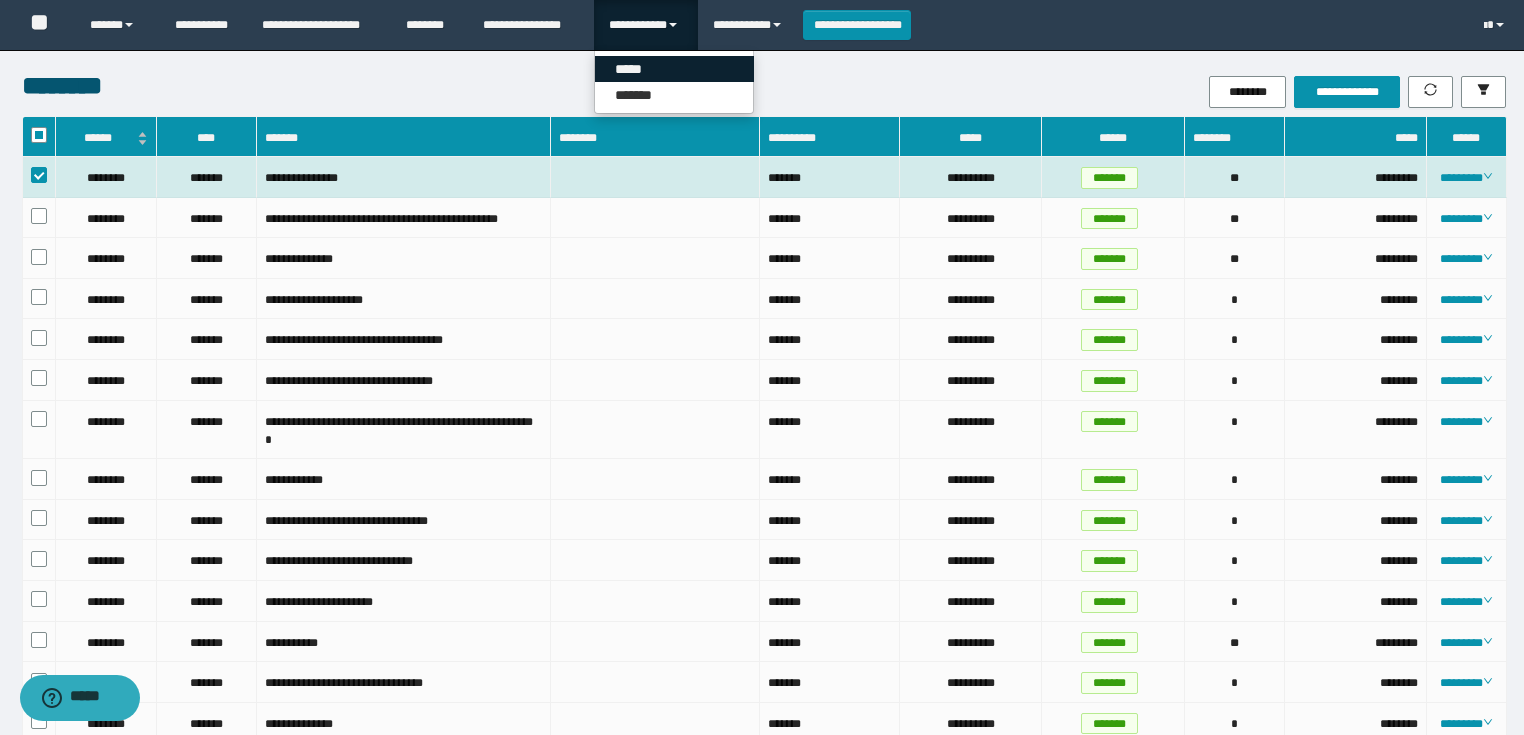click on "*****" at bounding box center [674, 69] 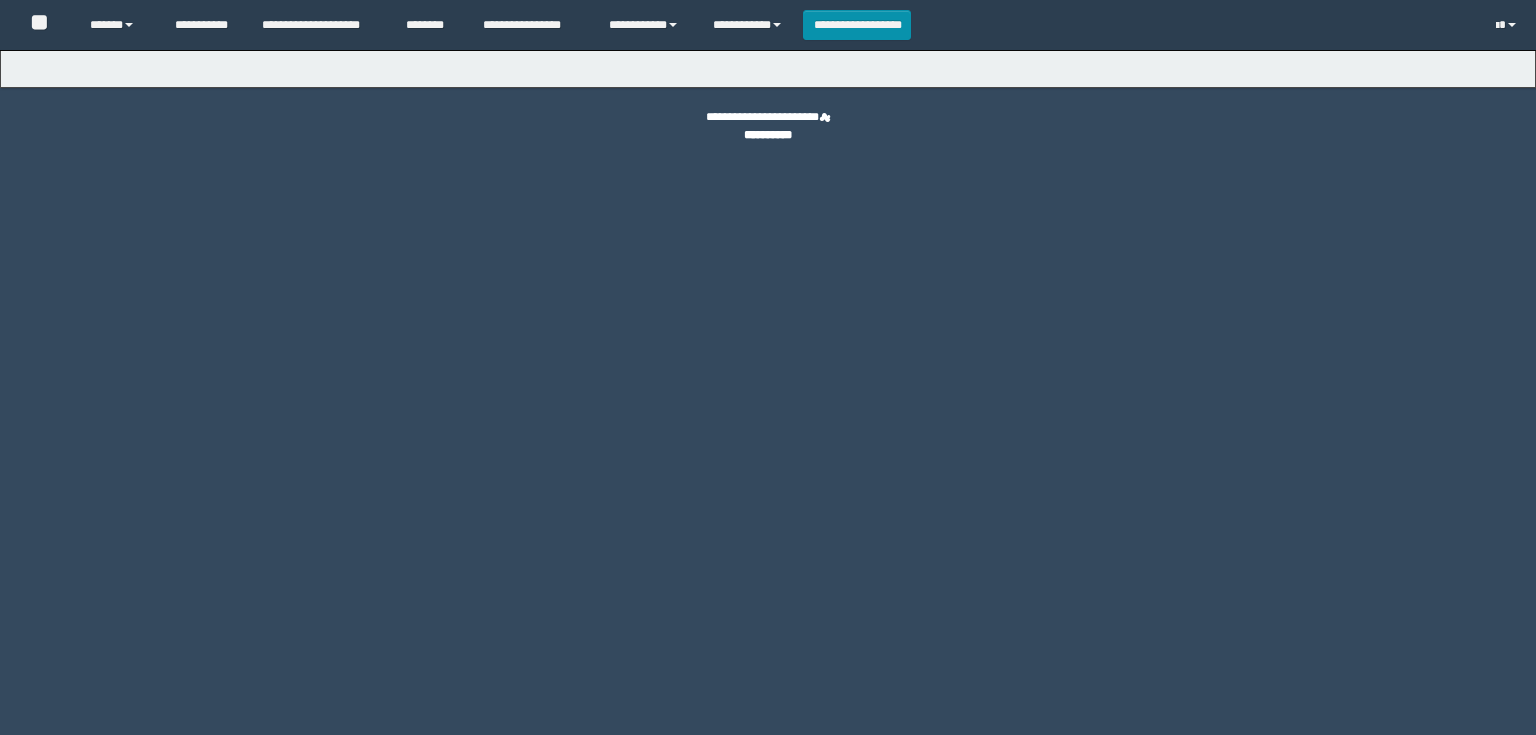 scroll, scrollTop: 0, scrollLeft: 0, axis: both 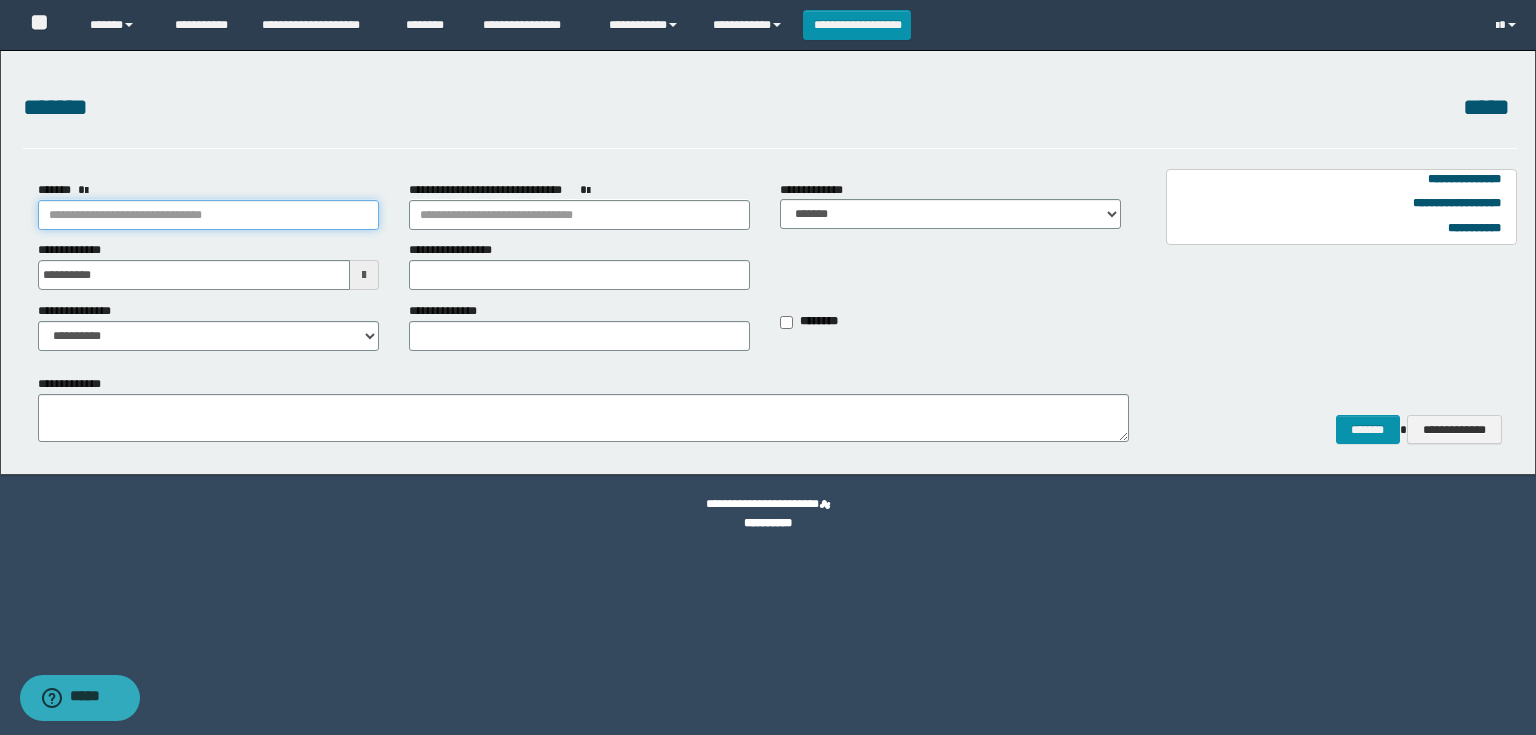 click on "*******" at bounding box center (208, 215) 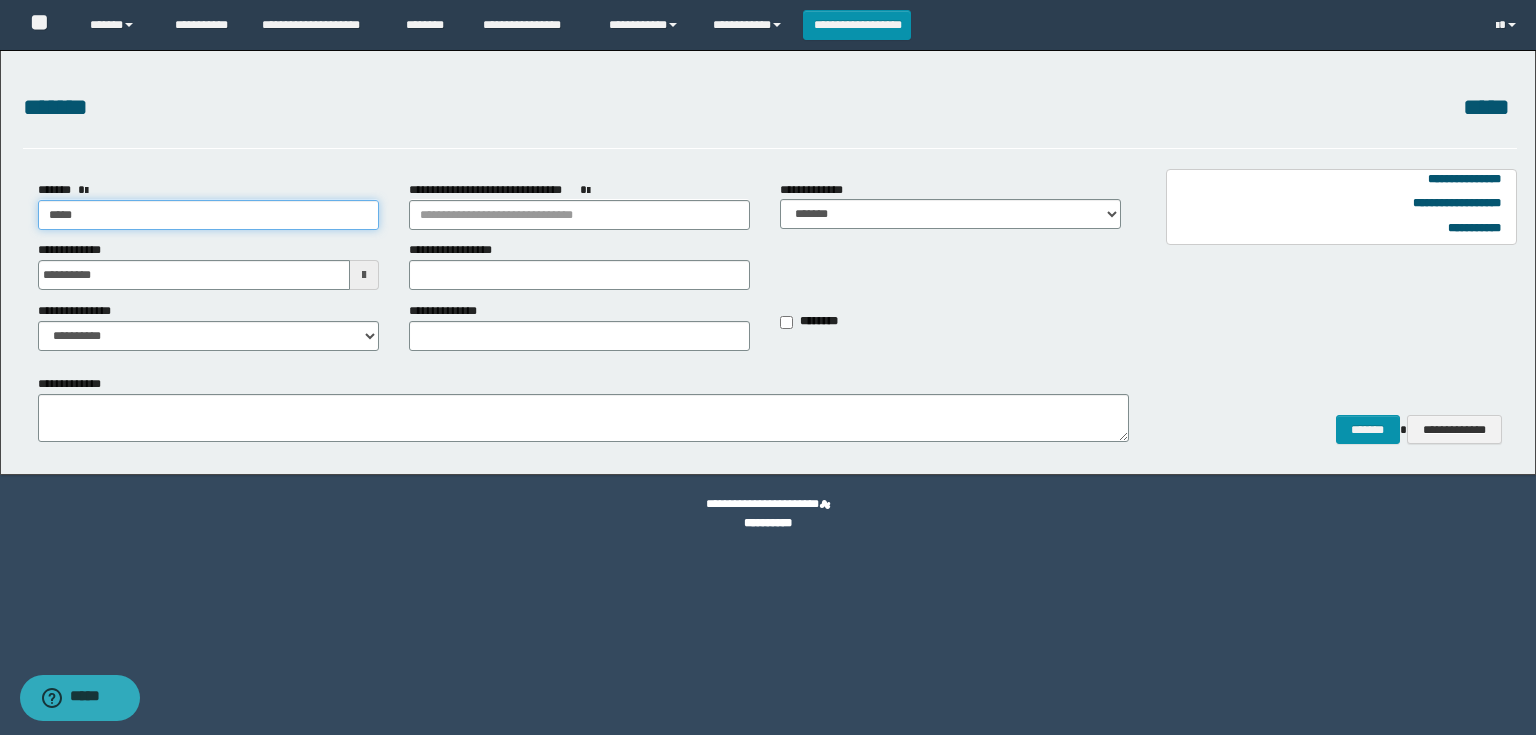 type on "******" 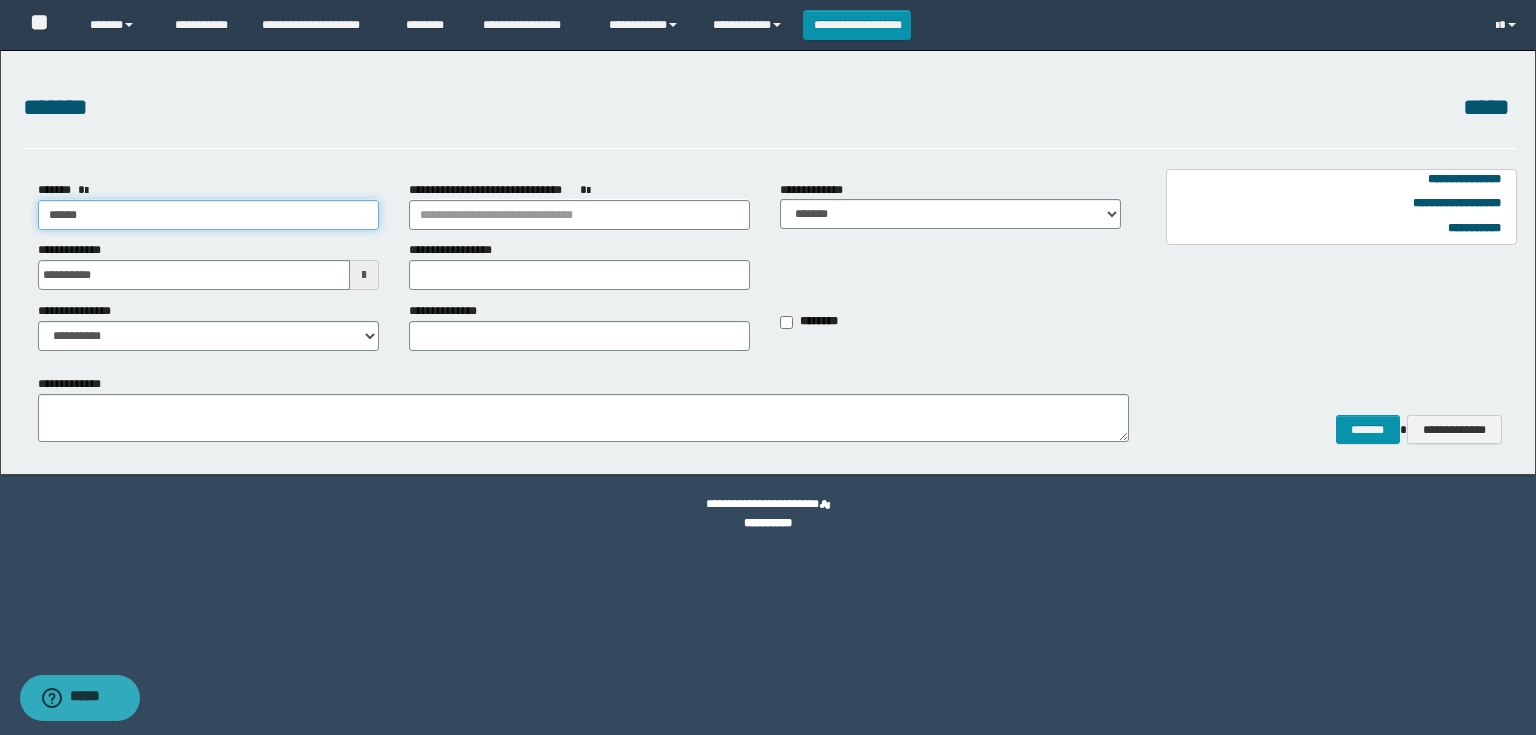 type on "******" 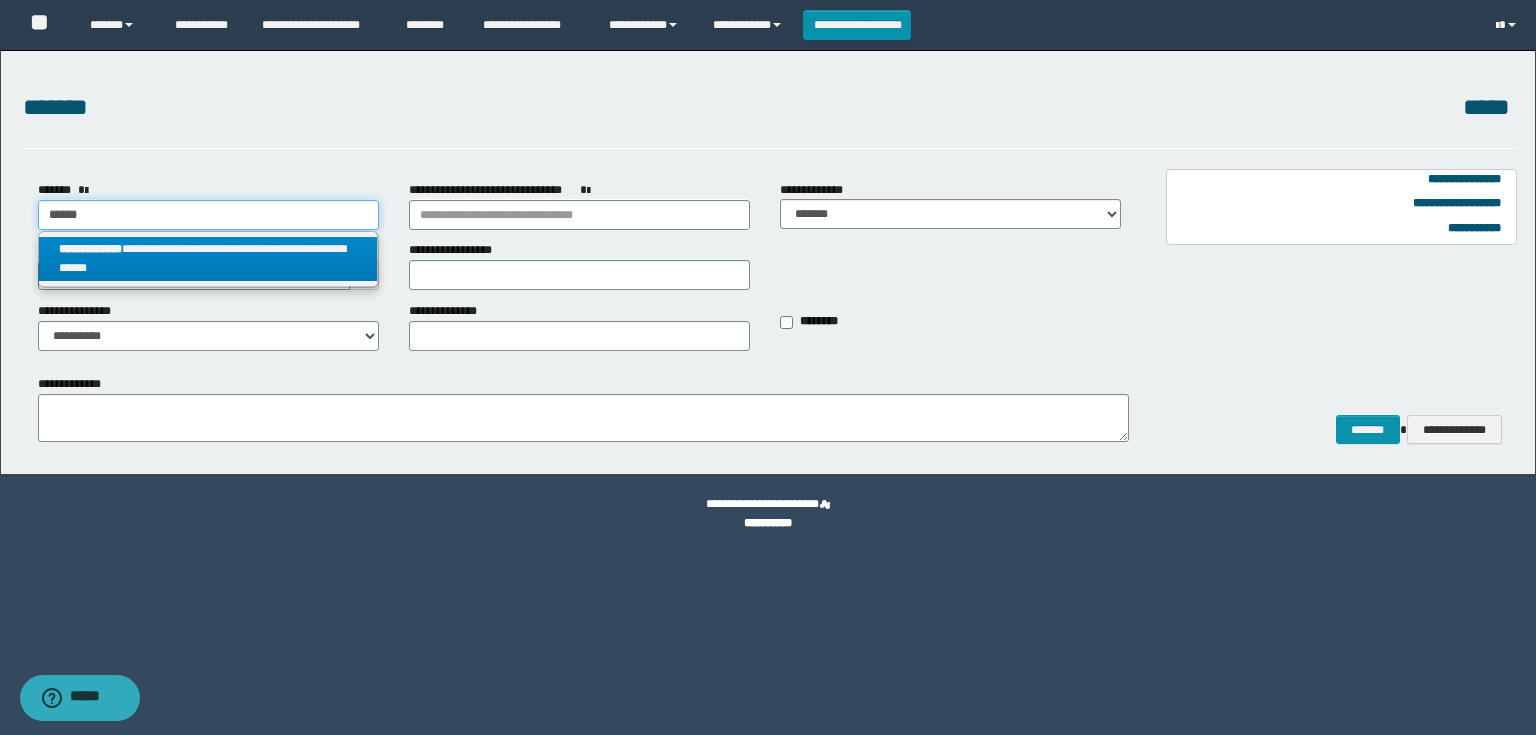 type on "******" 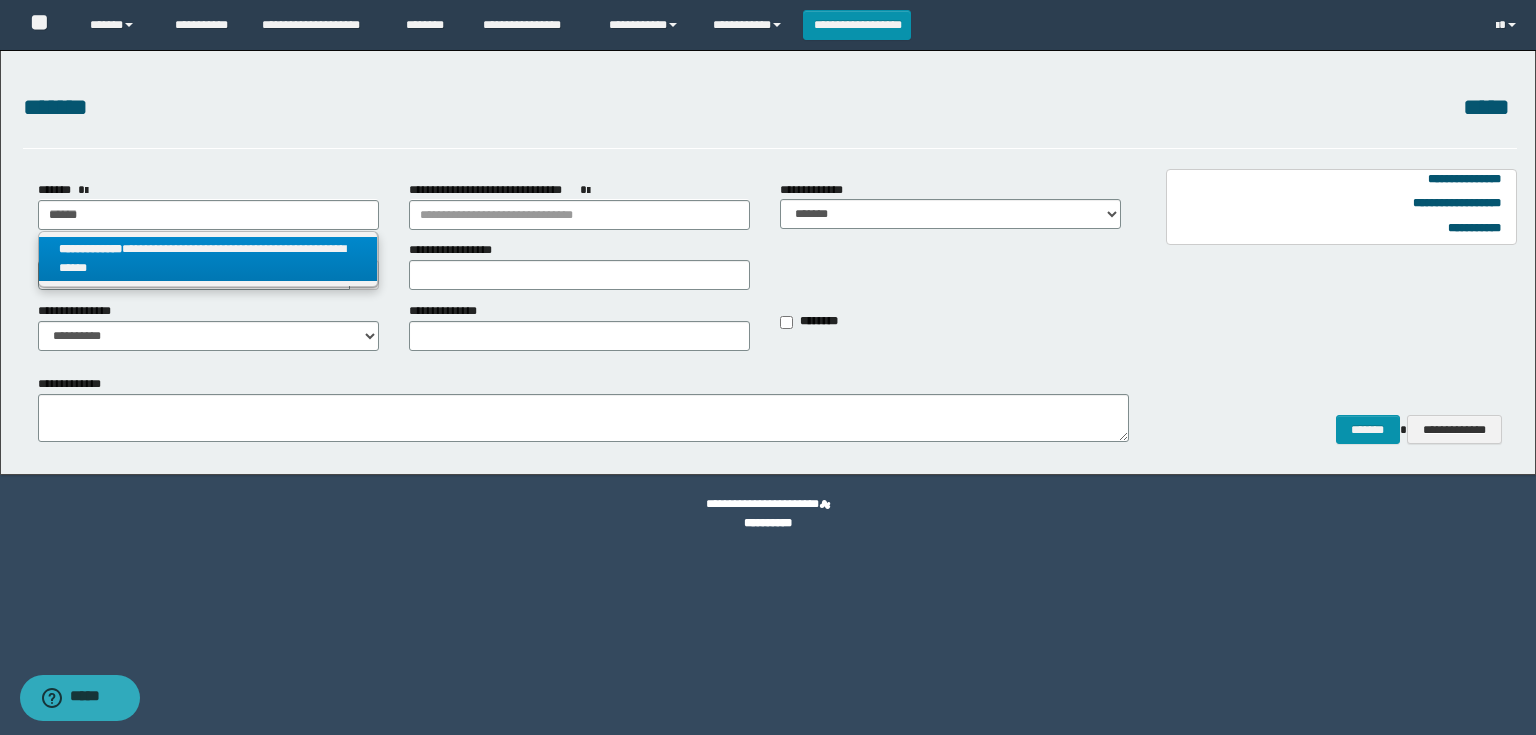 click on "**********" at bounding box center (208, 259) 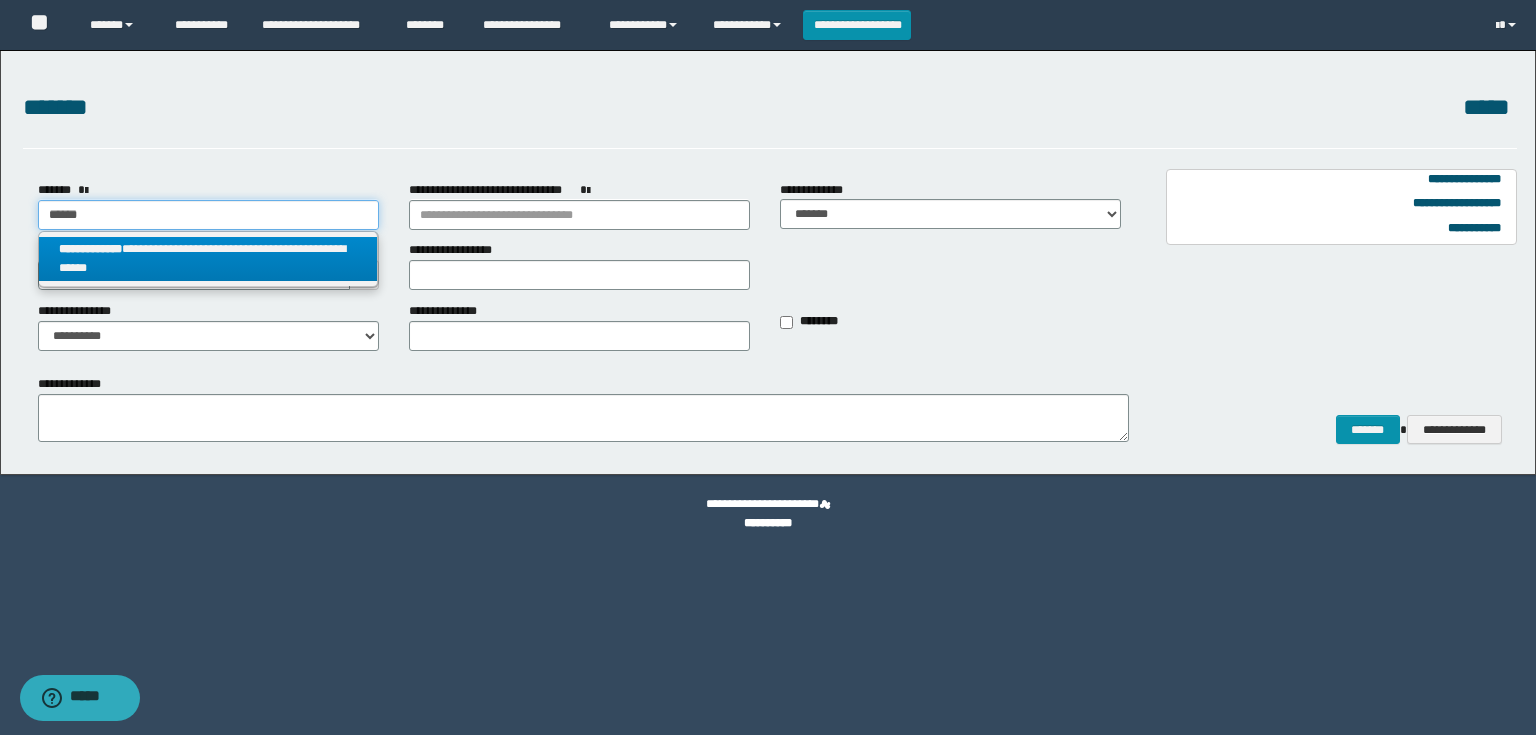 select on "*" 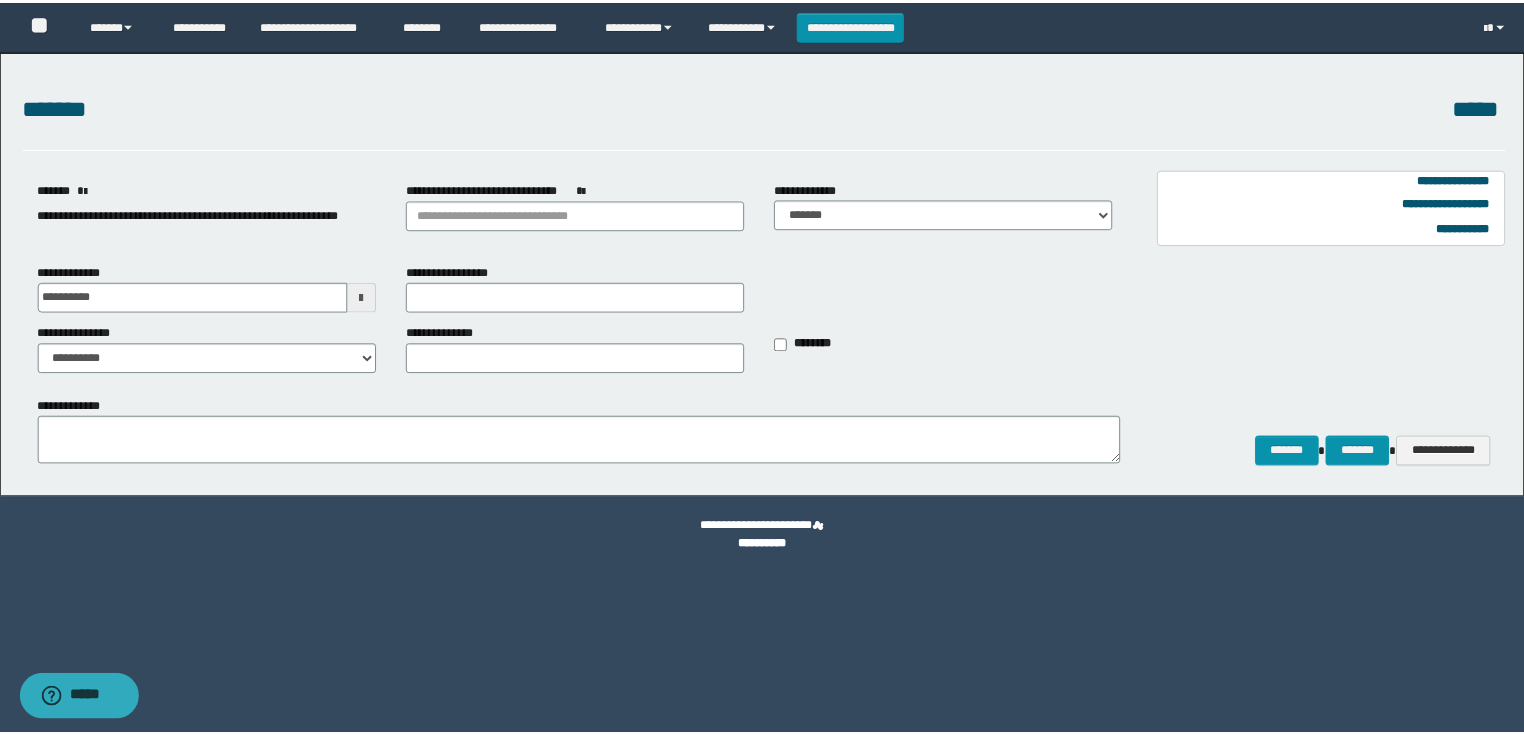 scroll, scrollTop: 0, scrollLeft: 0, axis: both 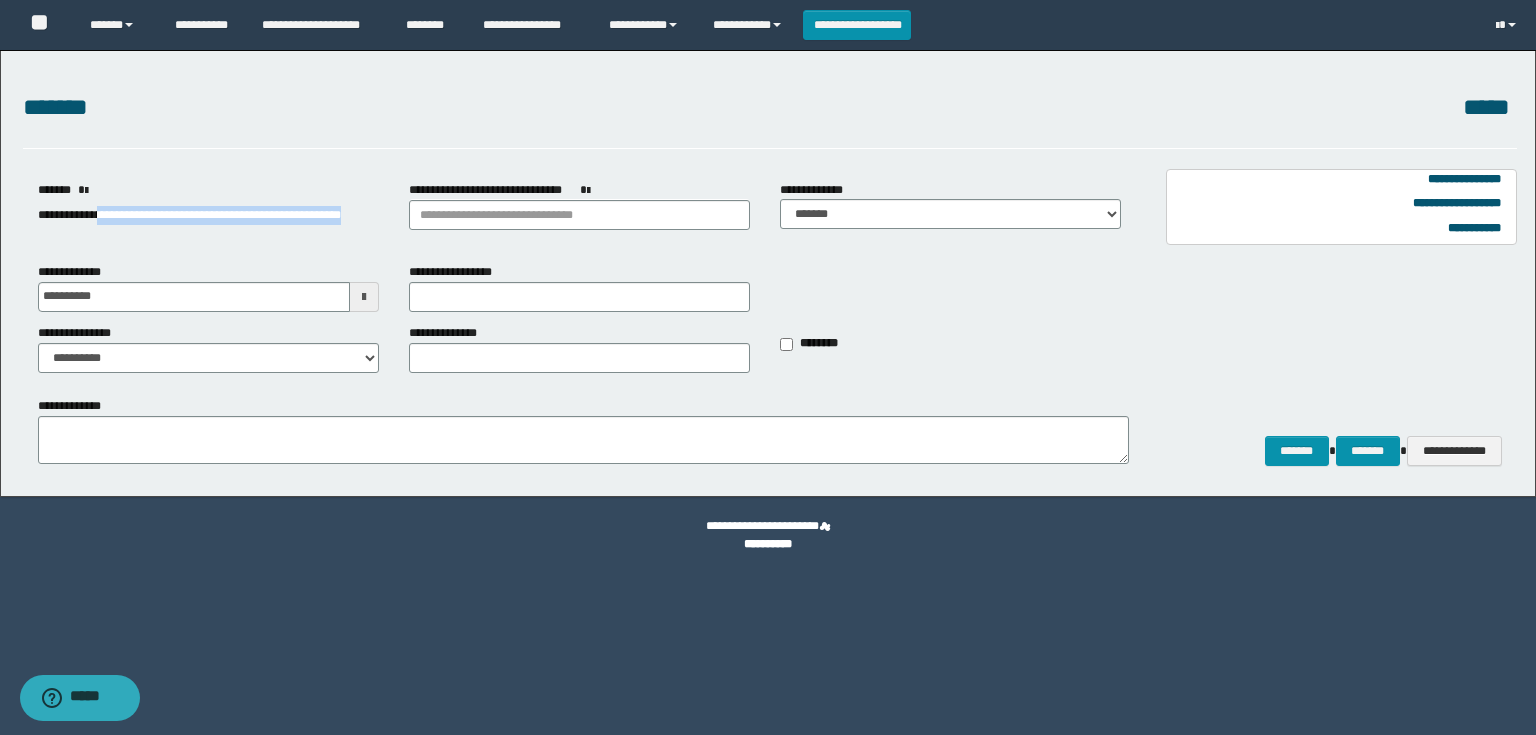 drag, startPoint x: 106, startPoint y: 212, endPoint x: 179, endPoint y: 232, distance: 75.690155 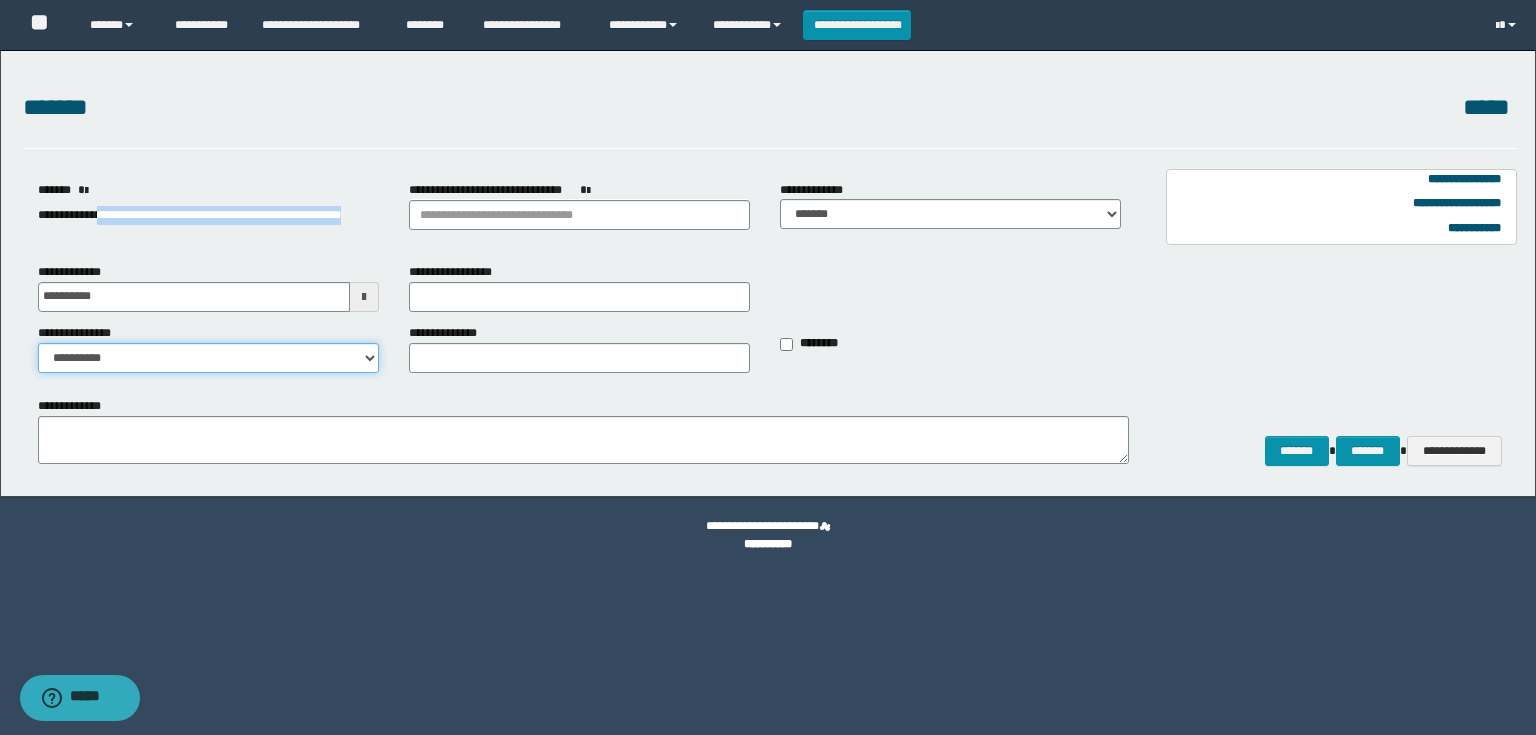 click on "**********" at bounding box center (208, 358) 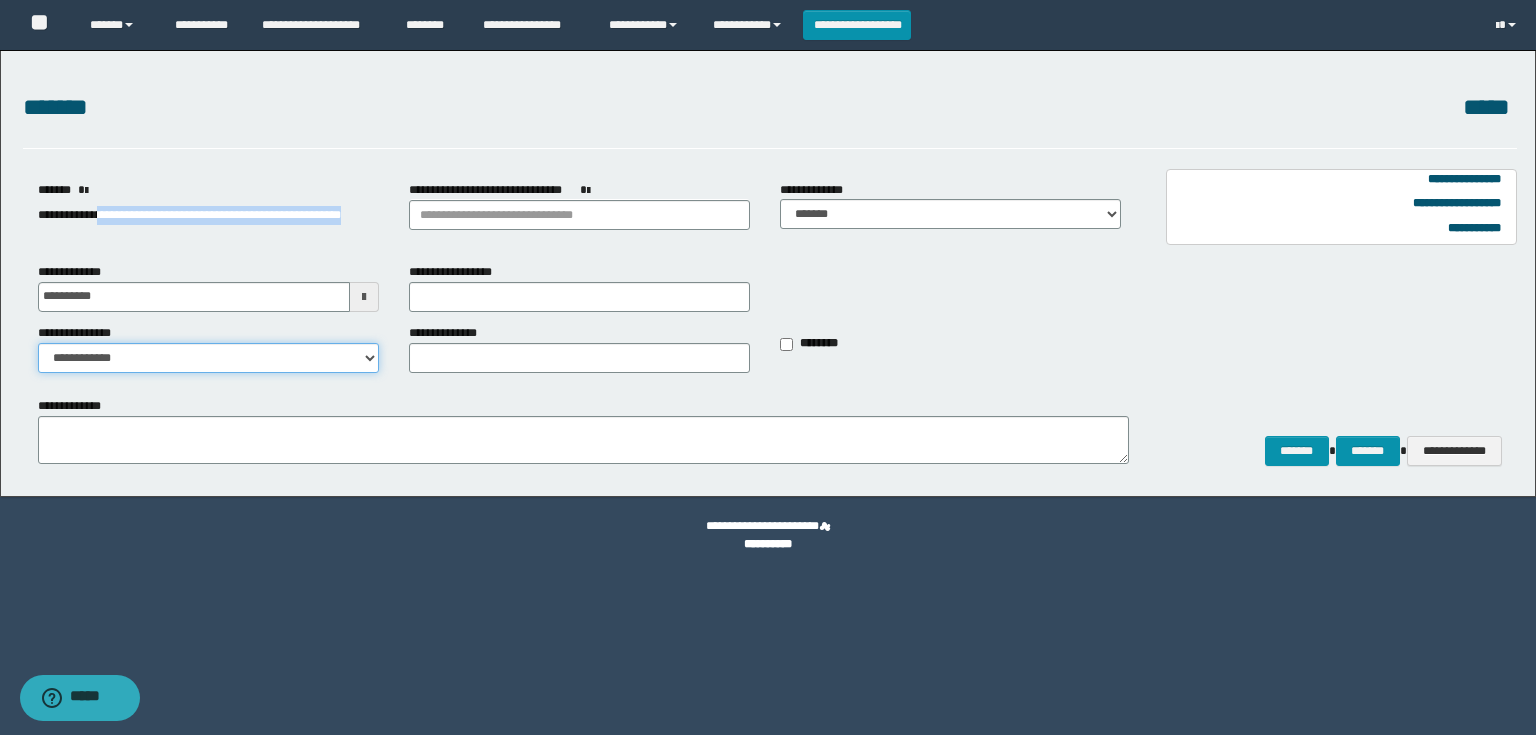 click on "**********" at bounding box center [208, 358] 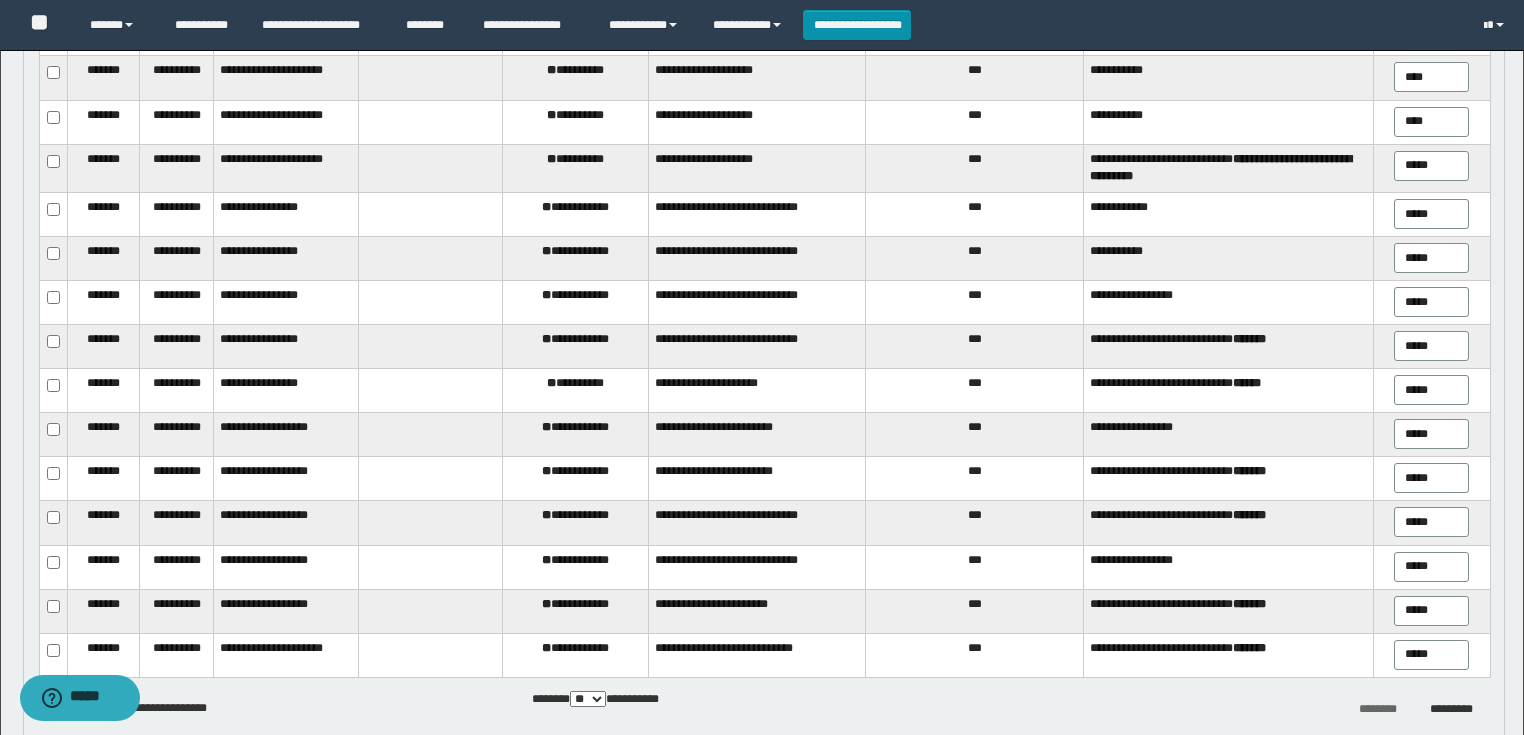 scroll, scrollTop: 2308, scrollLeft: 0, axis: vertical 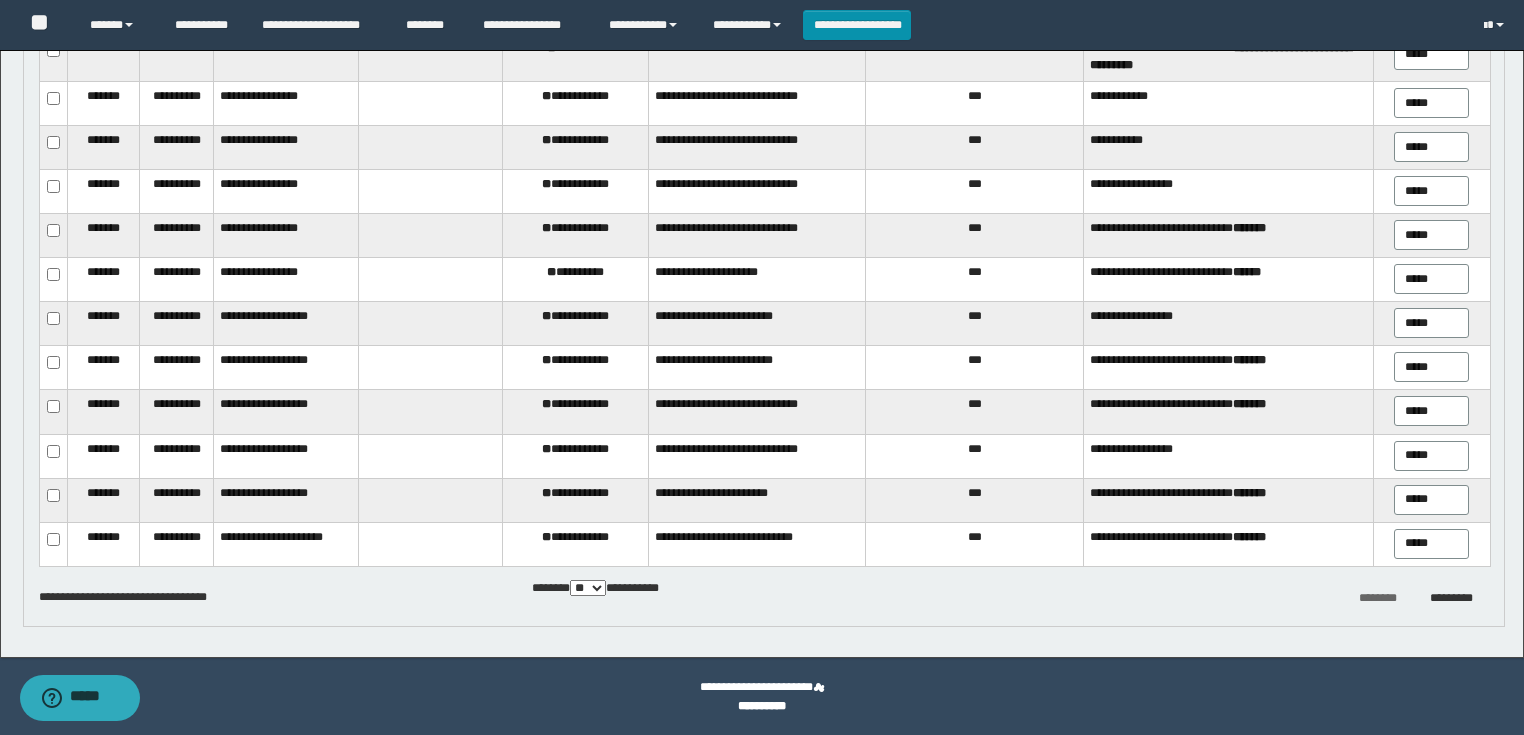 click on "** *** ***" at bounding box center (588, 588) 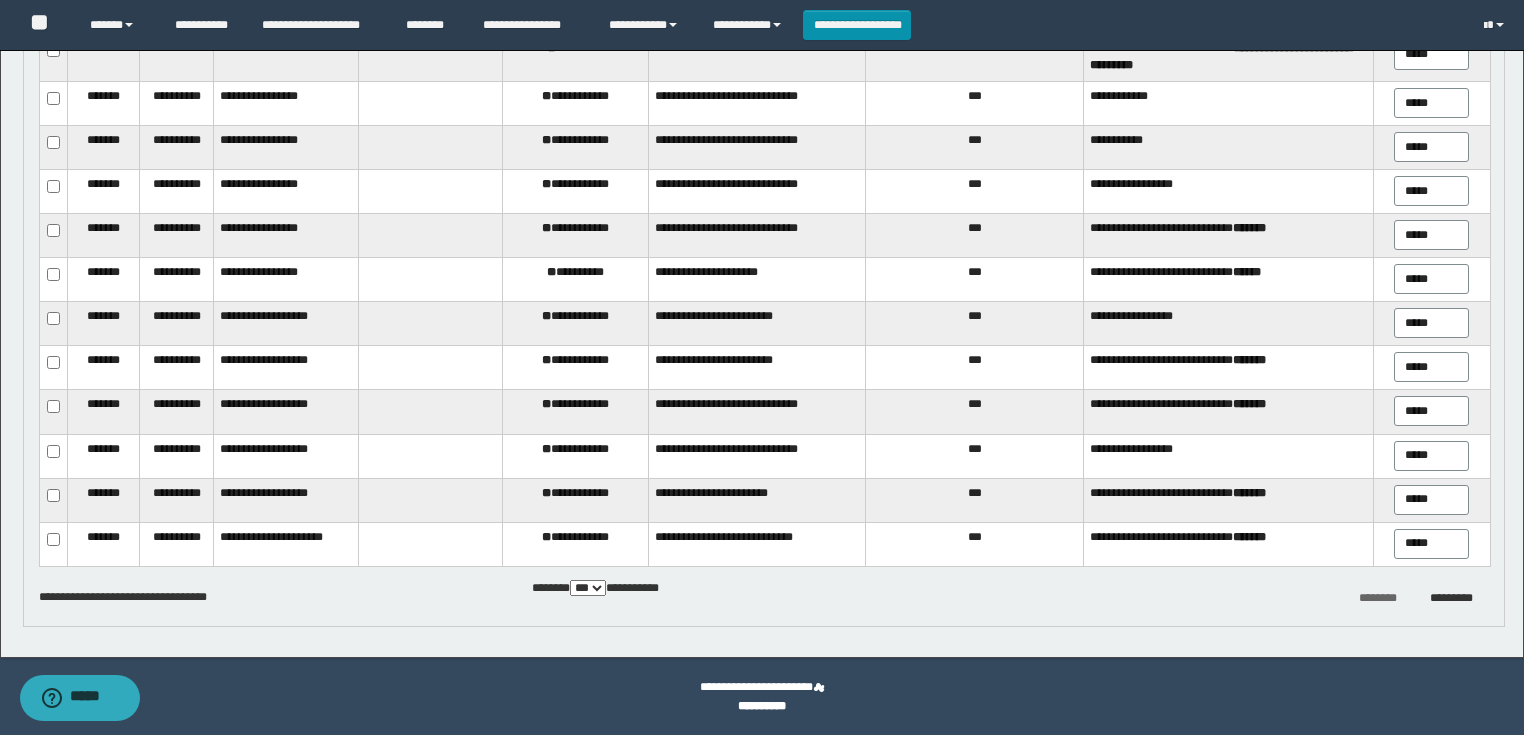click on "** *** ***" at bounding box center (588, 588) 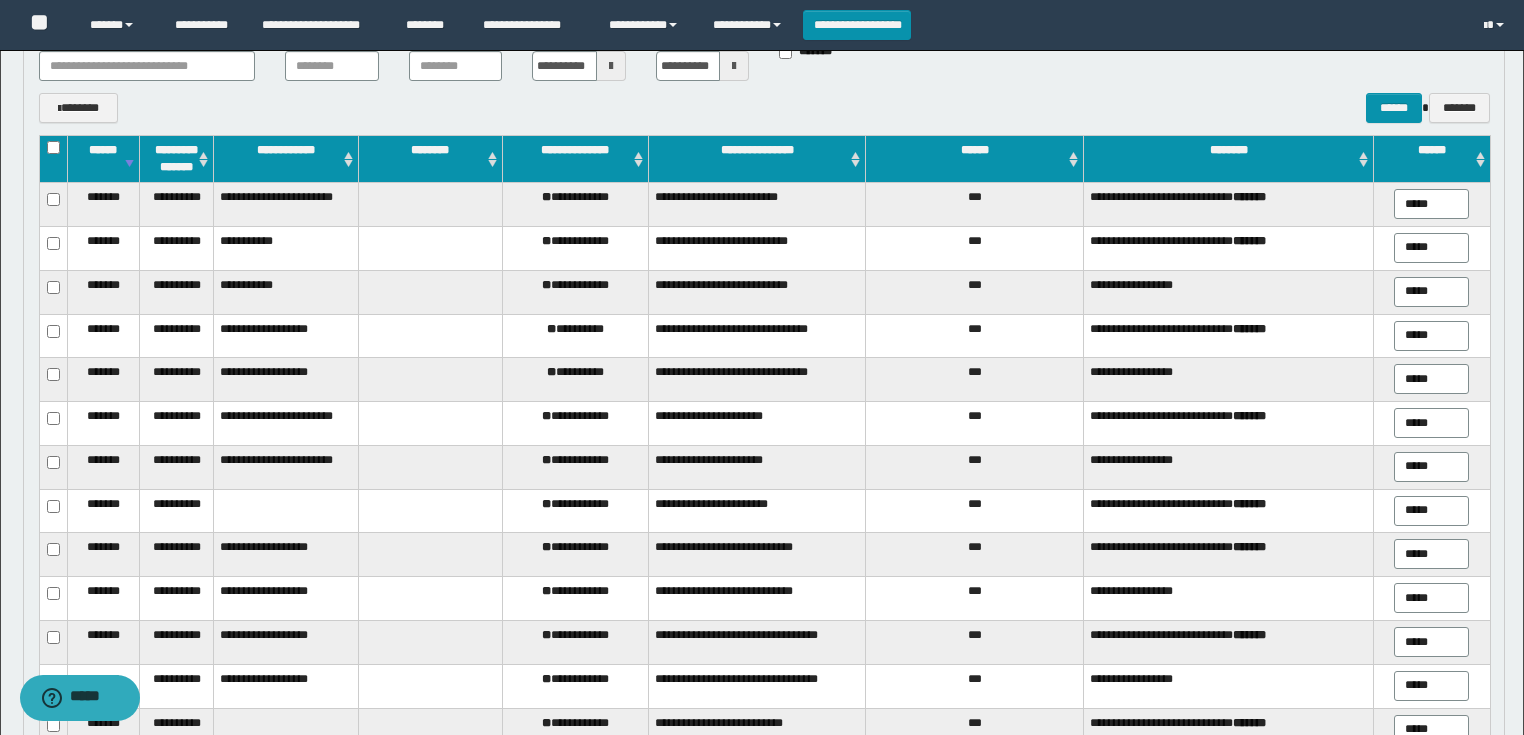 scroll, scrollTop: 442, scrollLeft: 0, axis: vertical 